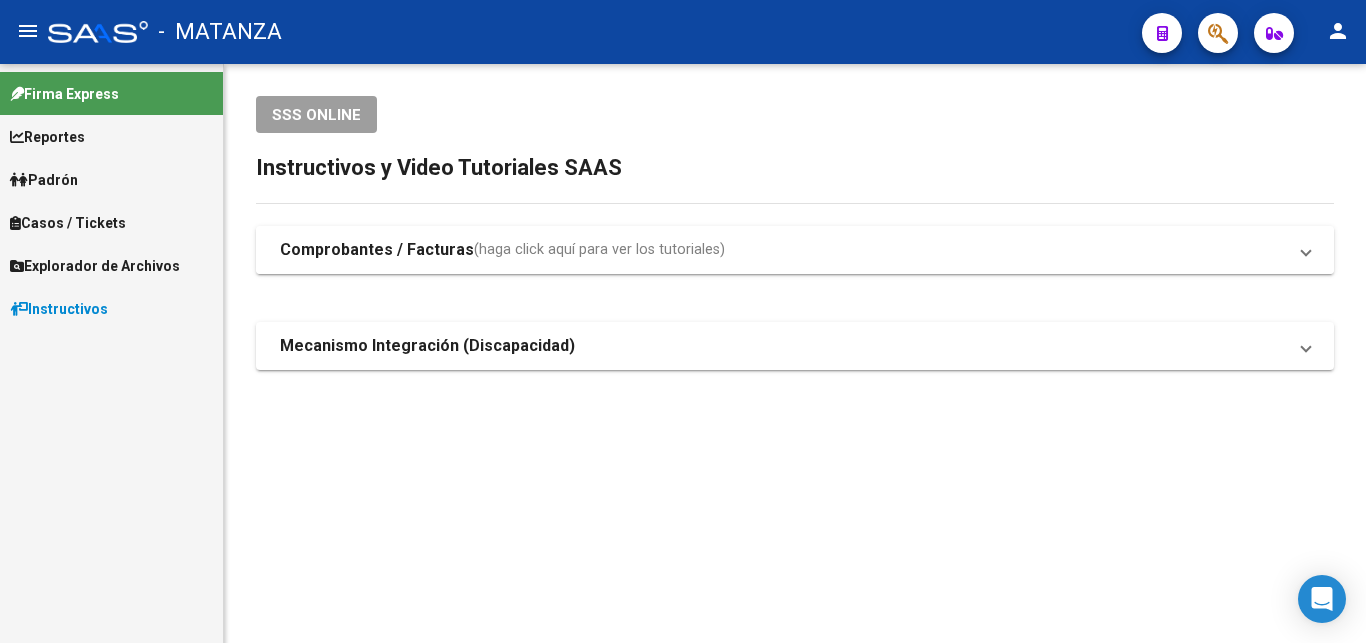 scroll, scrollTop: 0, scrollLeft: 0, axis: both 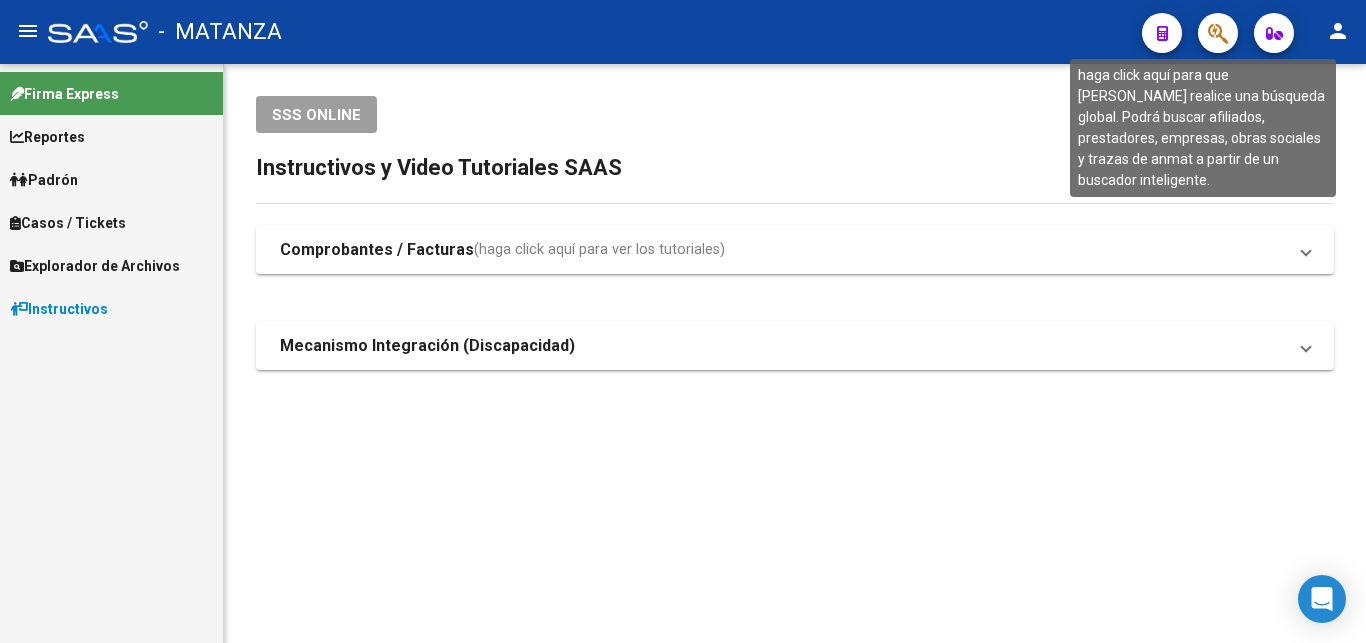 click 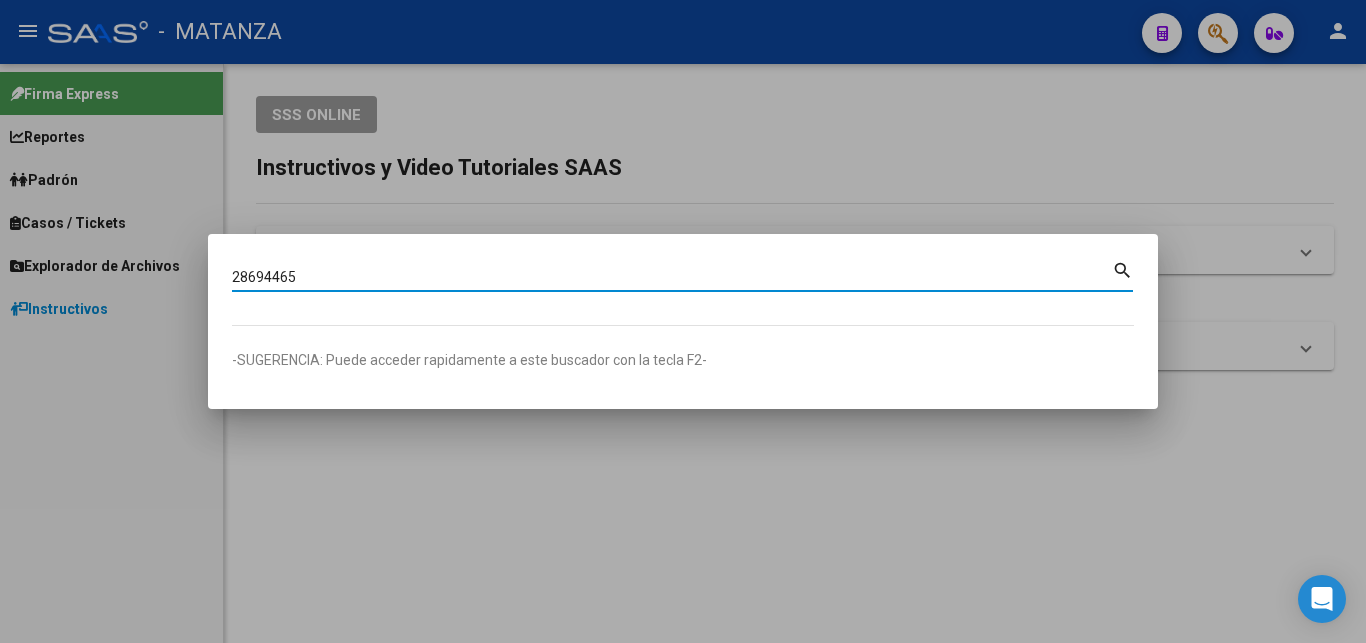 type on "28694465" 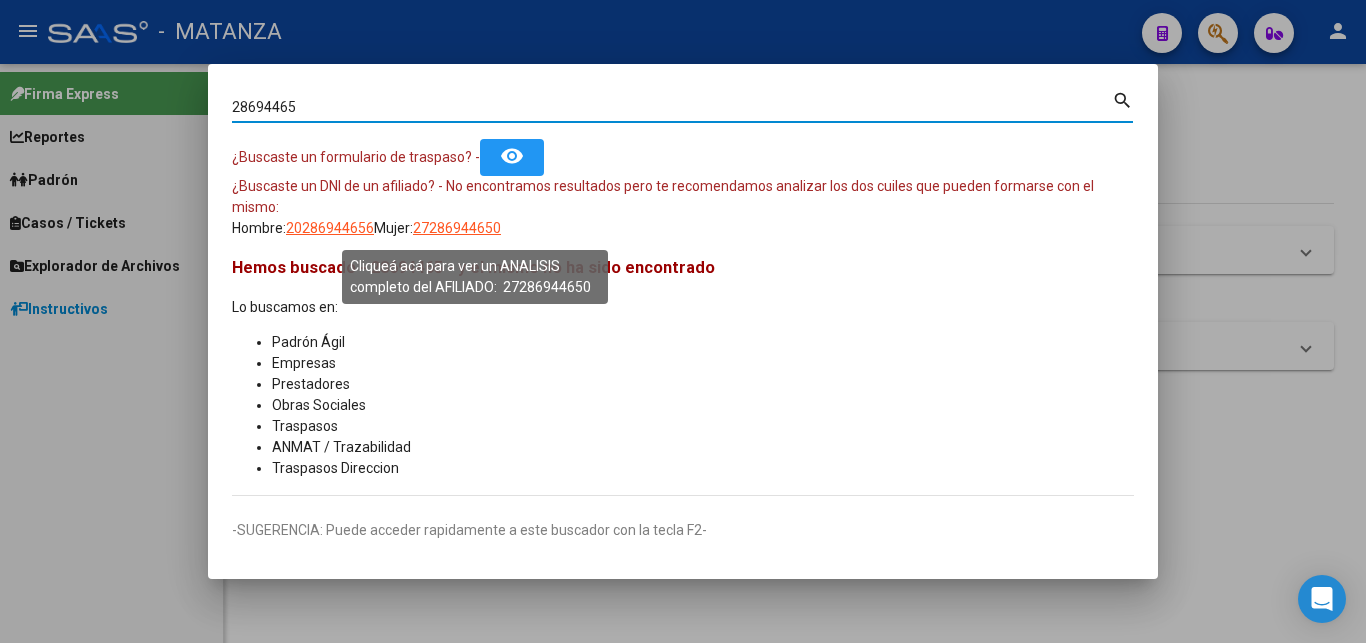 click on "27286944650" at bounding box center (457, 228) 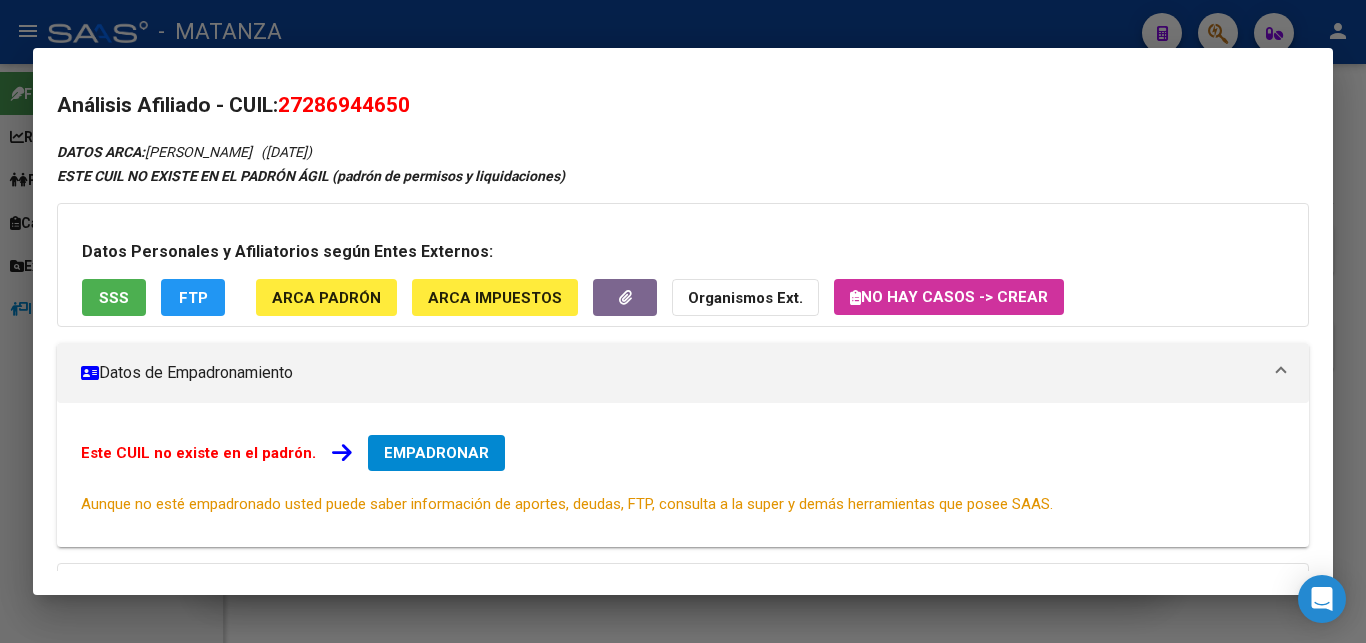 click on "EMPADRONAR" at bounding box center [436, 453] 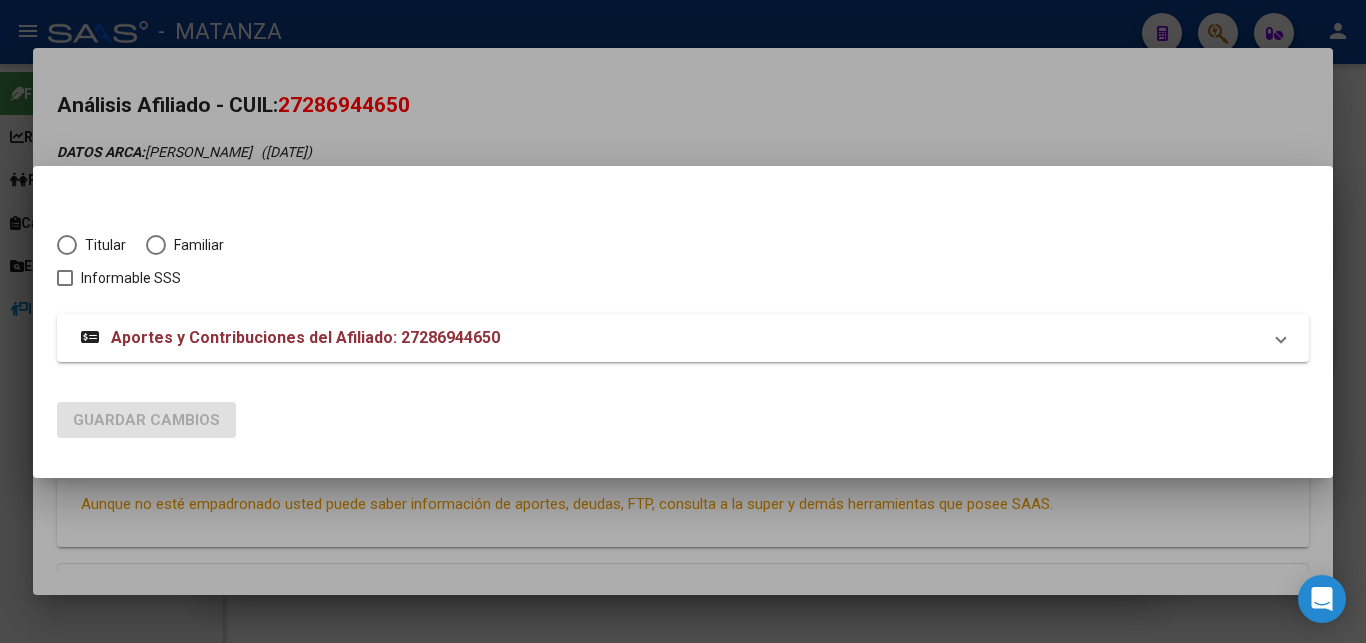 click at bounding box center [67, 245] 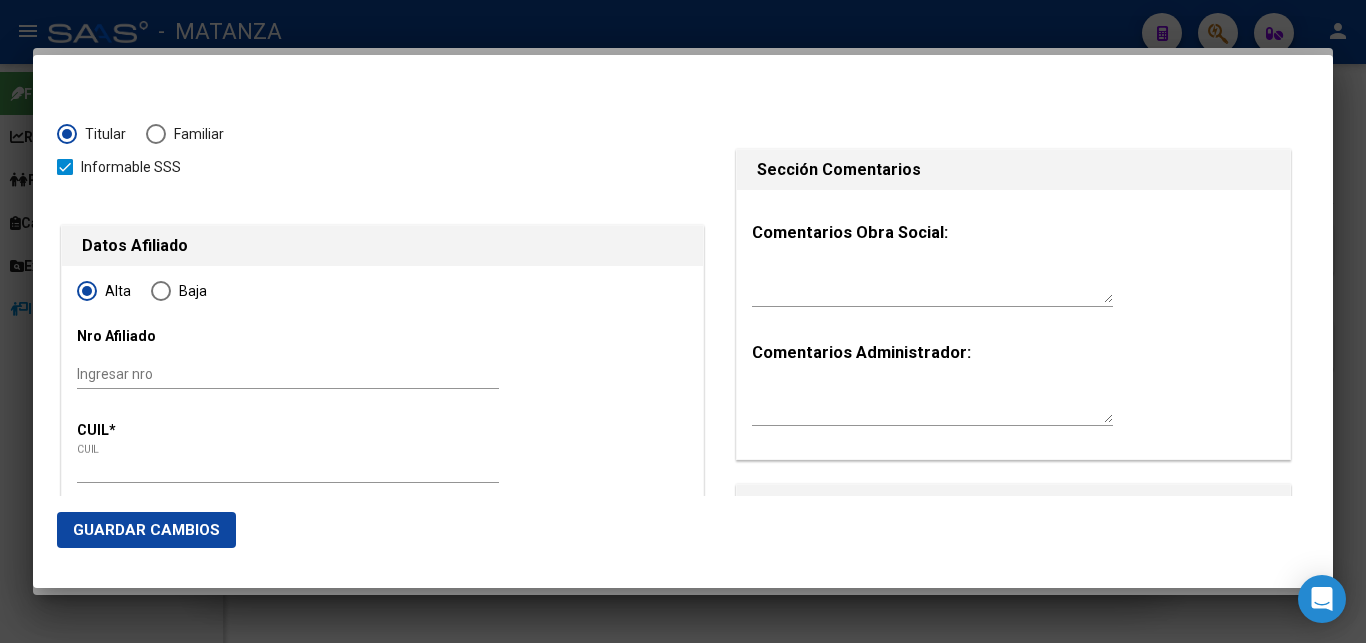 radio on "true" 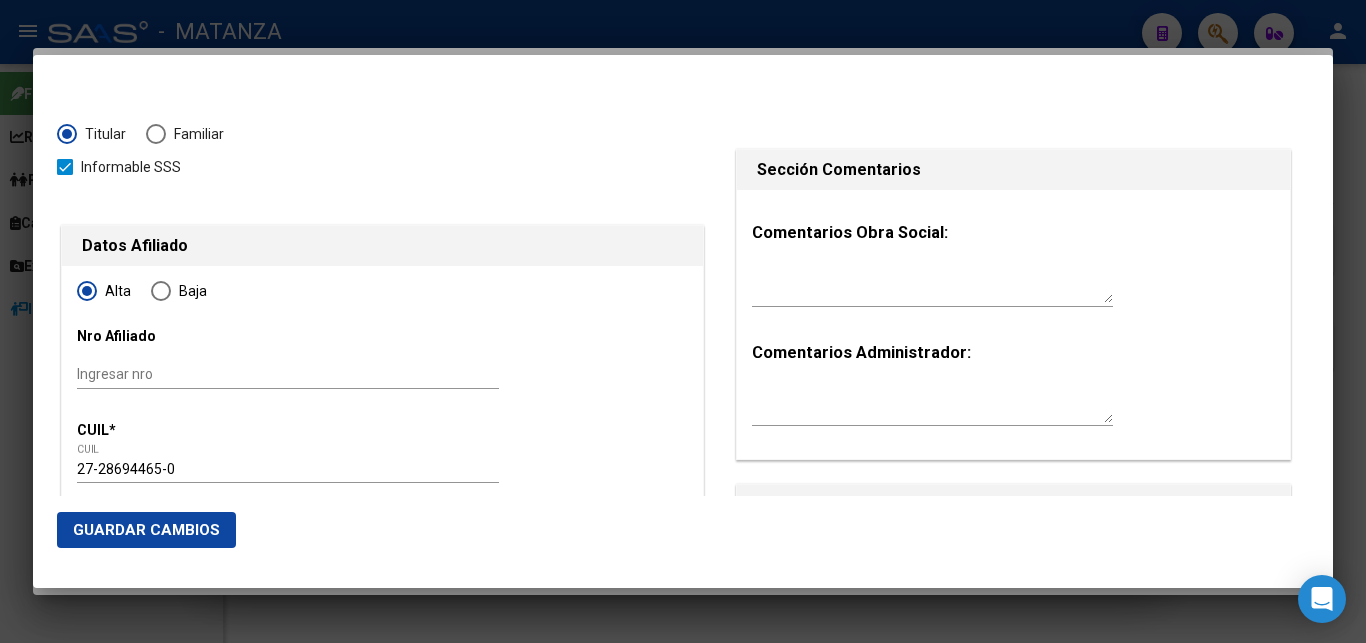 type on "28694465" 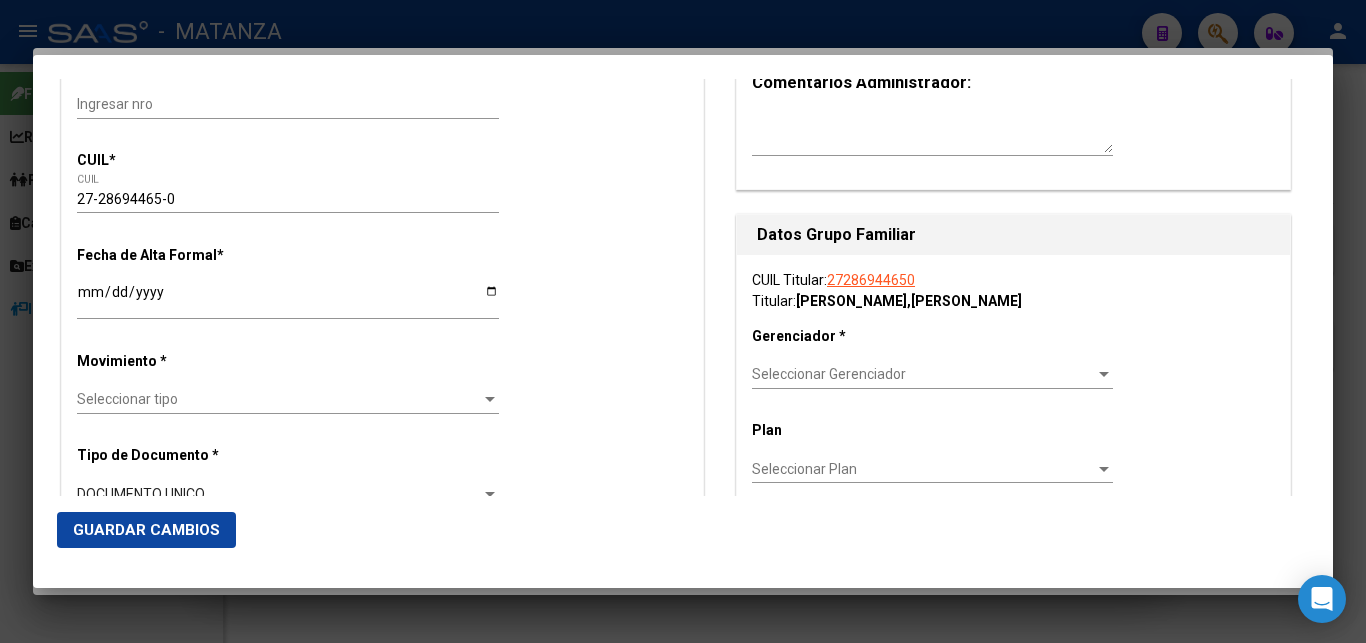 scroll, scrollTop: 306, scrollLeft: 0, axis: vertical 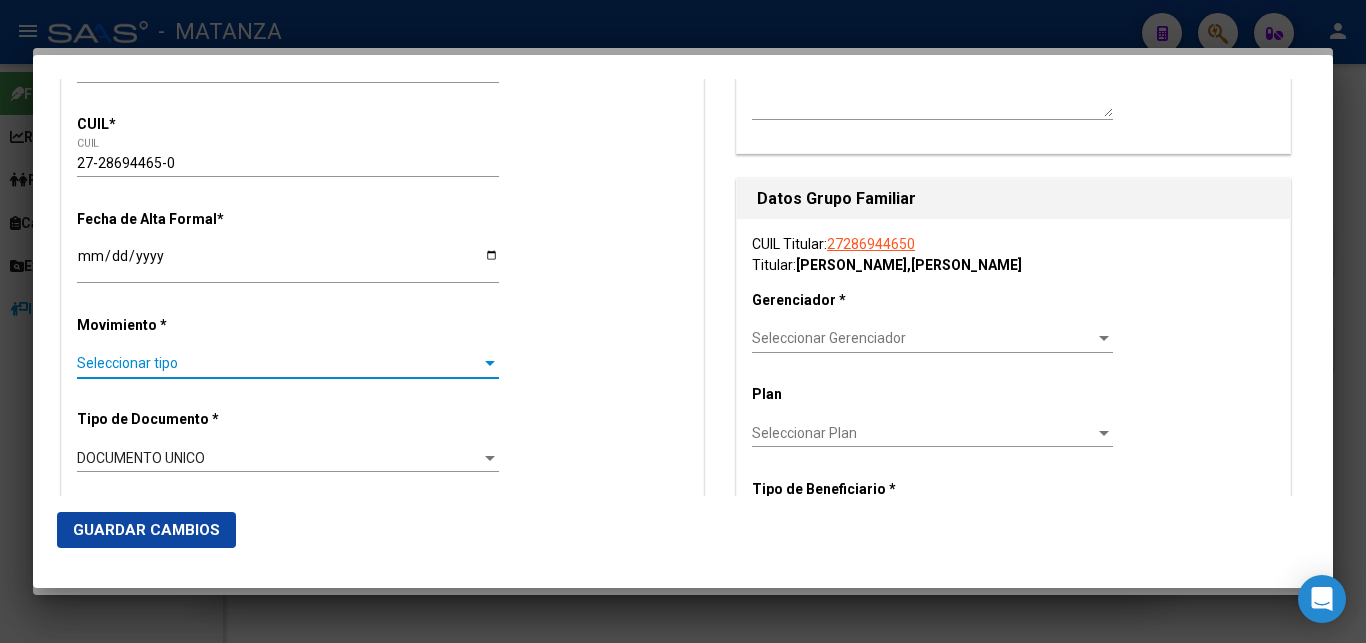 click at bounding box center (490, 363) 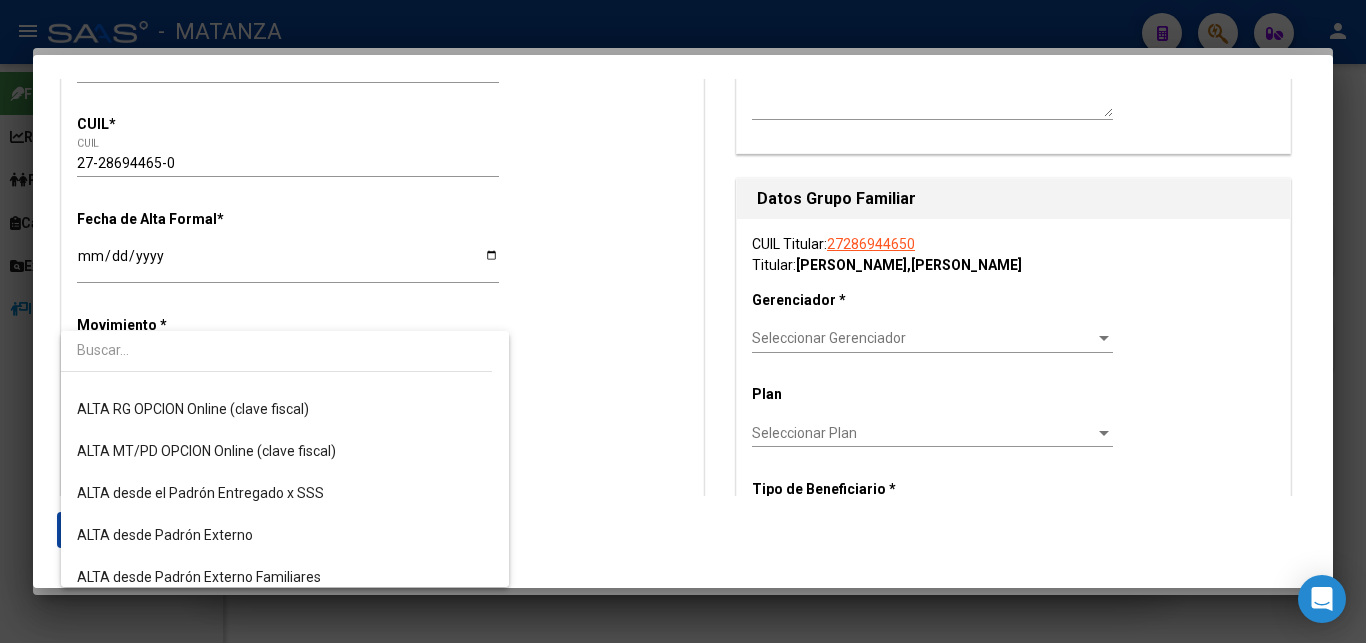 scroll, scrollTop: 422, scrollLeft: 0, axis: vertical 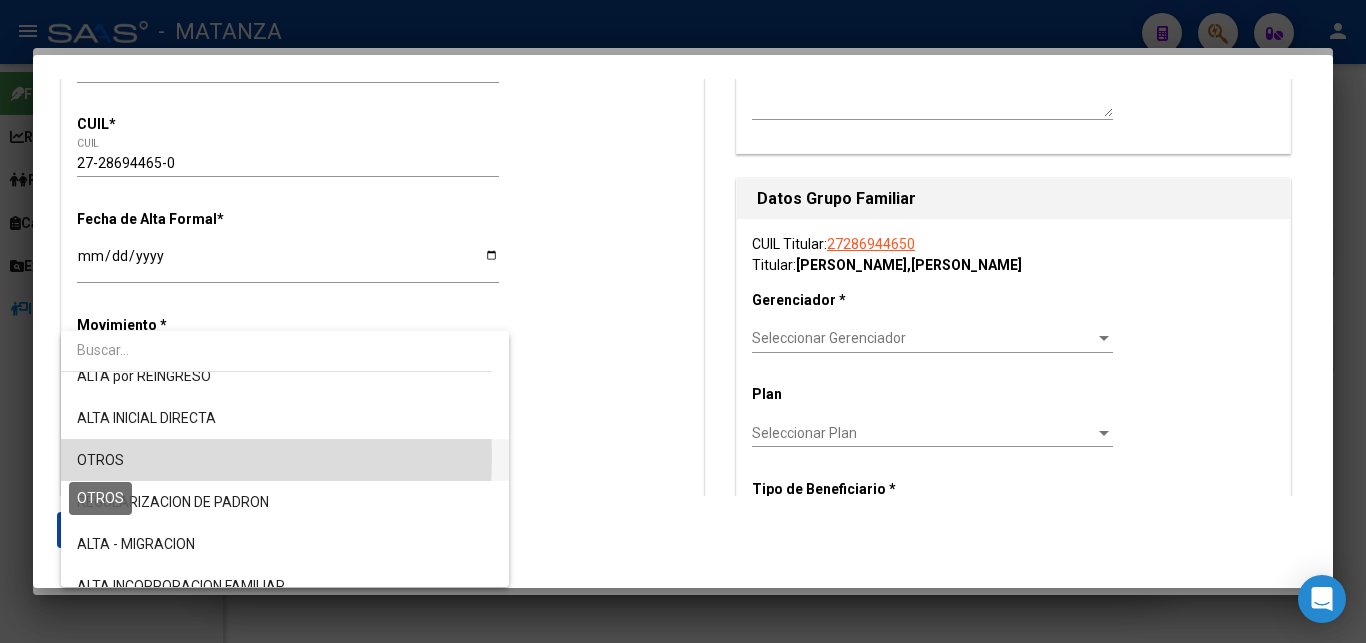 click on "OTROS" at bounding box center (100, 460) 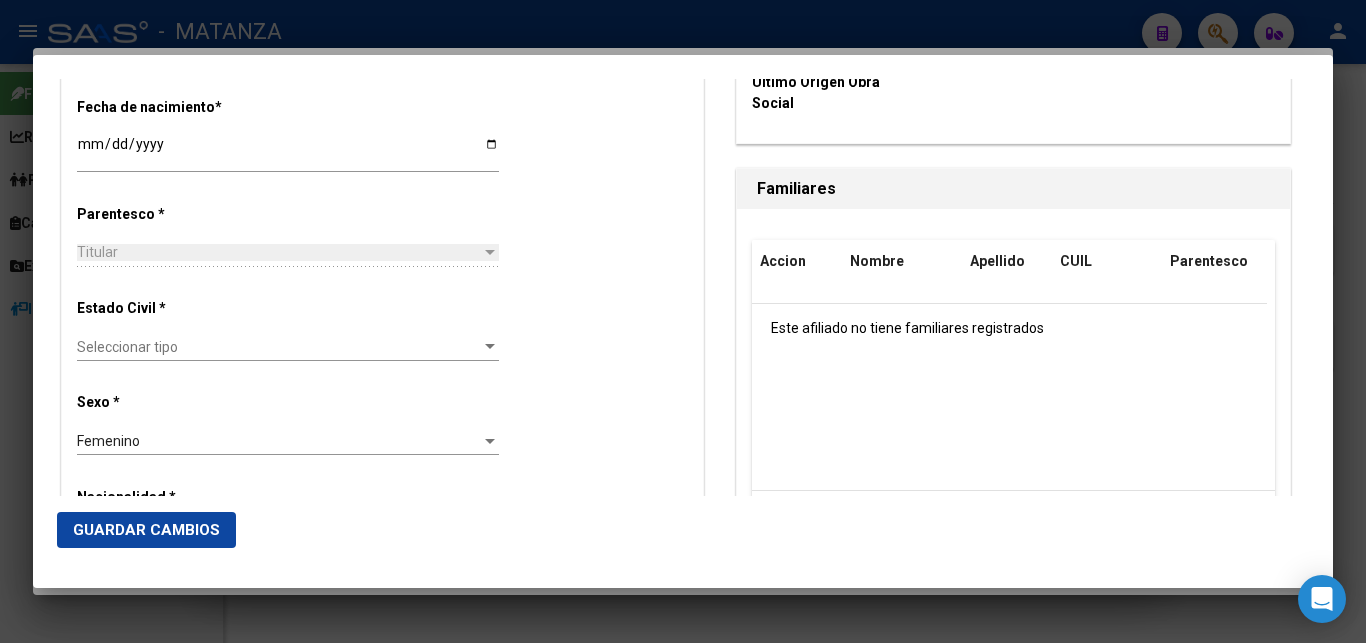 scroll, scrollTop: 1020, scrollLeft: 0, axis: vertical 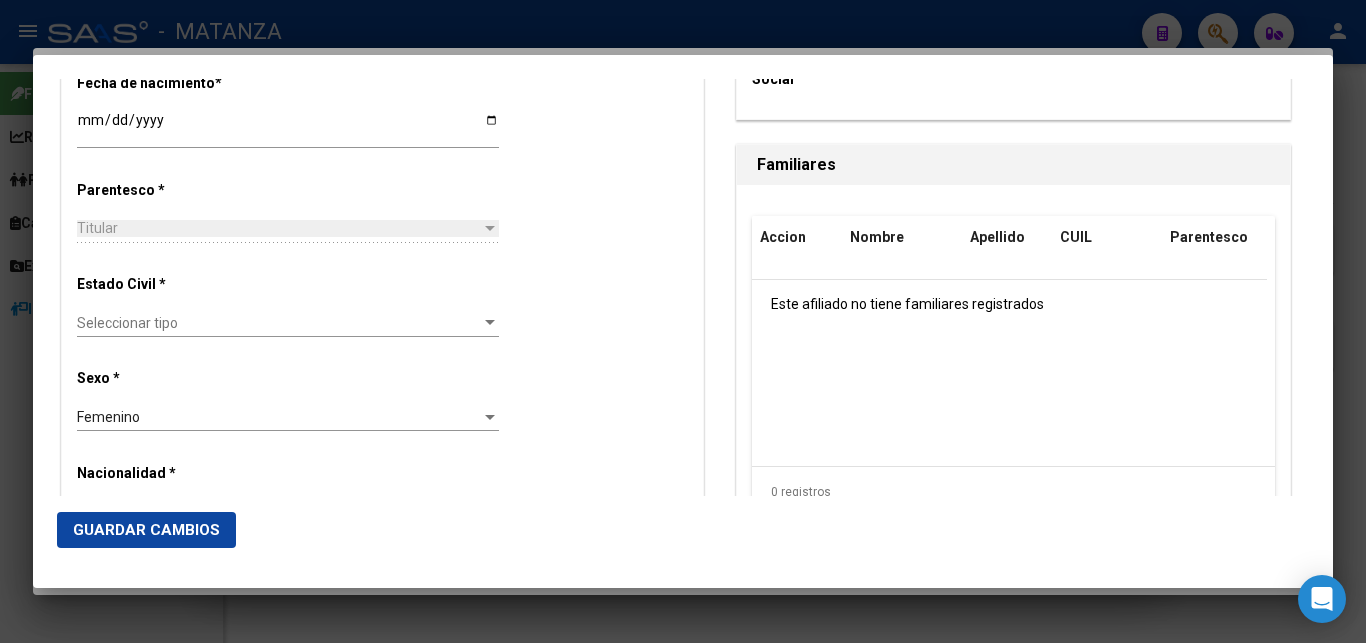 click on "Seleccionar tipo" at bounding box center (279, 323) 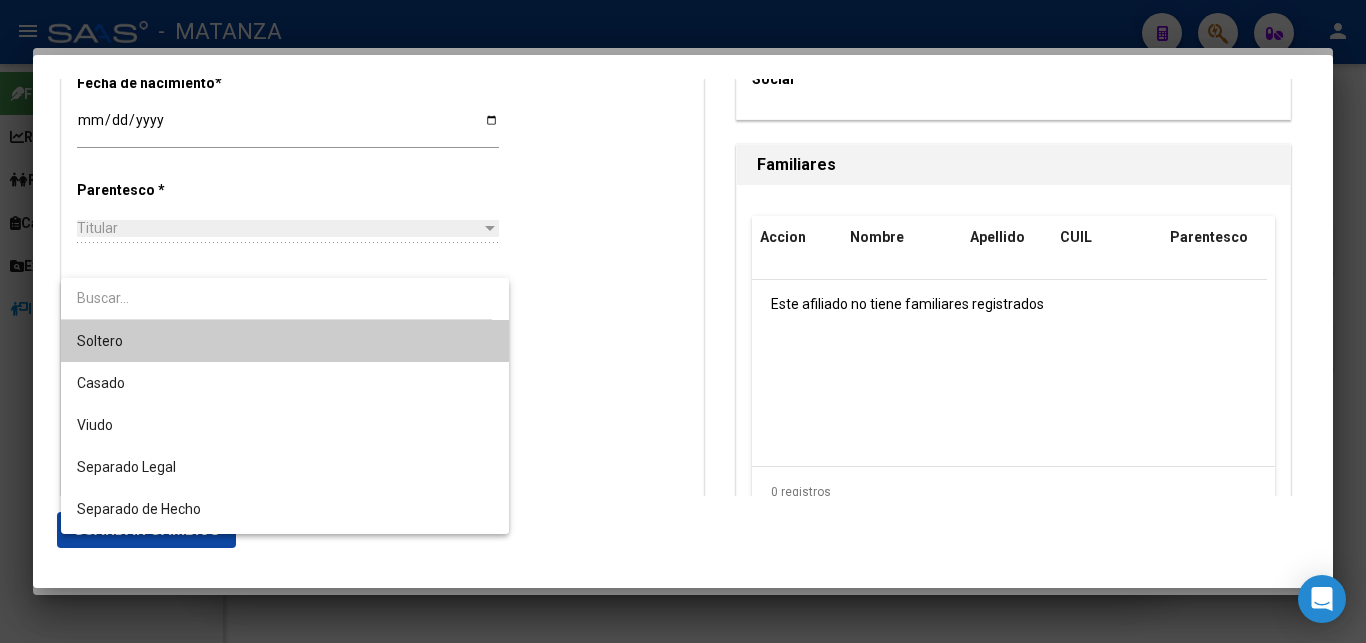 click at bounding box center (683, 321) 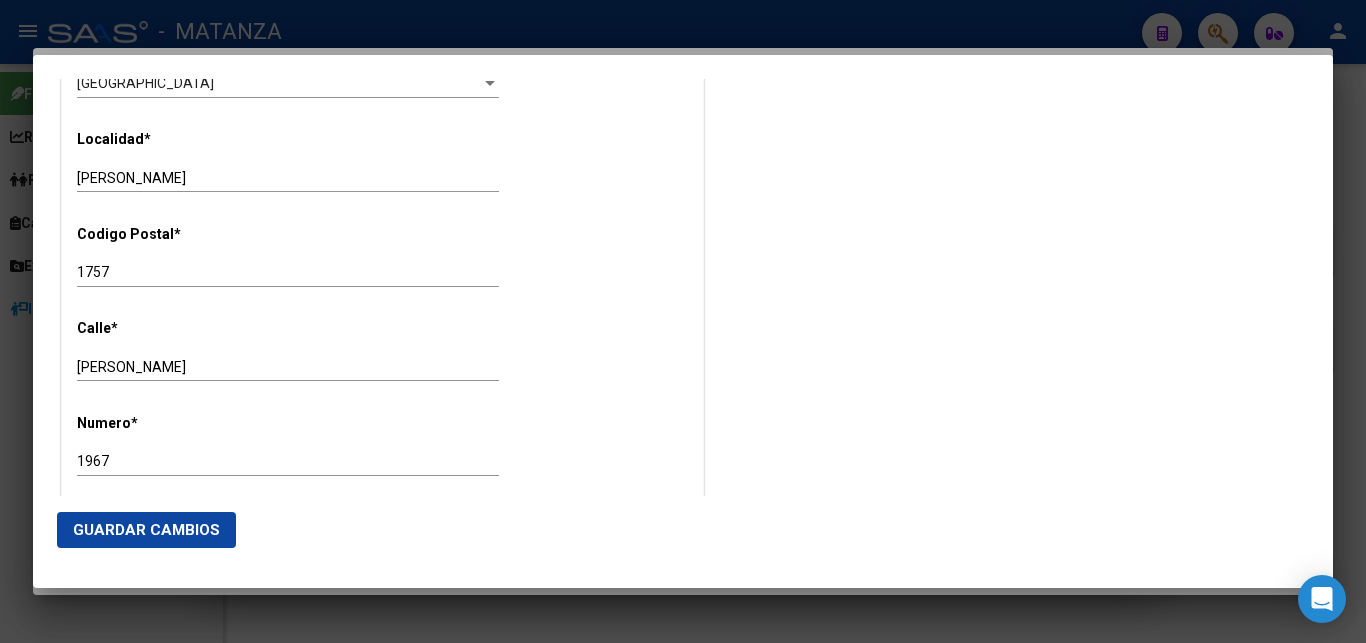 scroll, scrollTop: 1938, scrollLeft: 0, axis: vertical 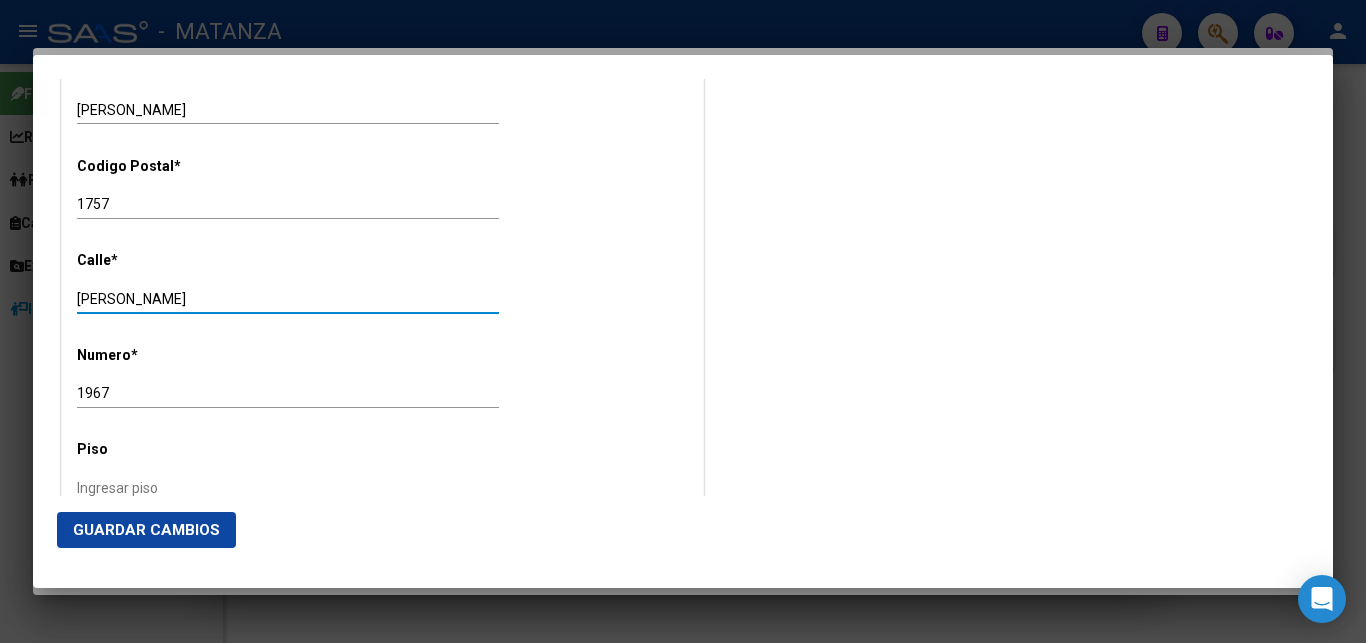 drag, startPoint x: 125, startPoint y: 259, endPoint x: 0, endPoint y: 244, distance: 125.89678 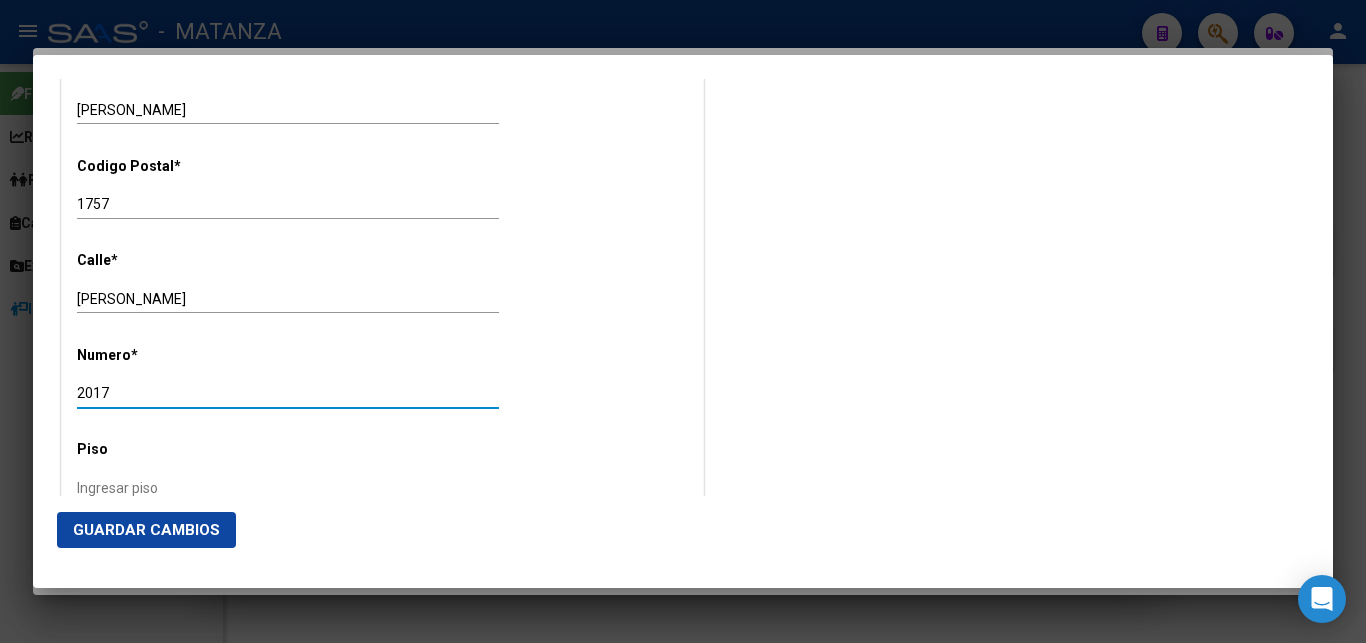 type on "2017" 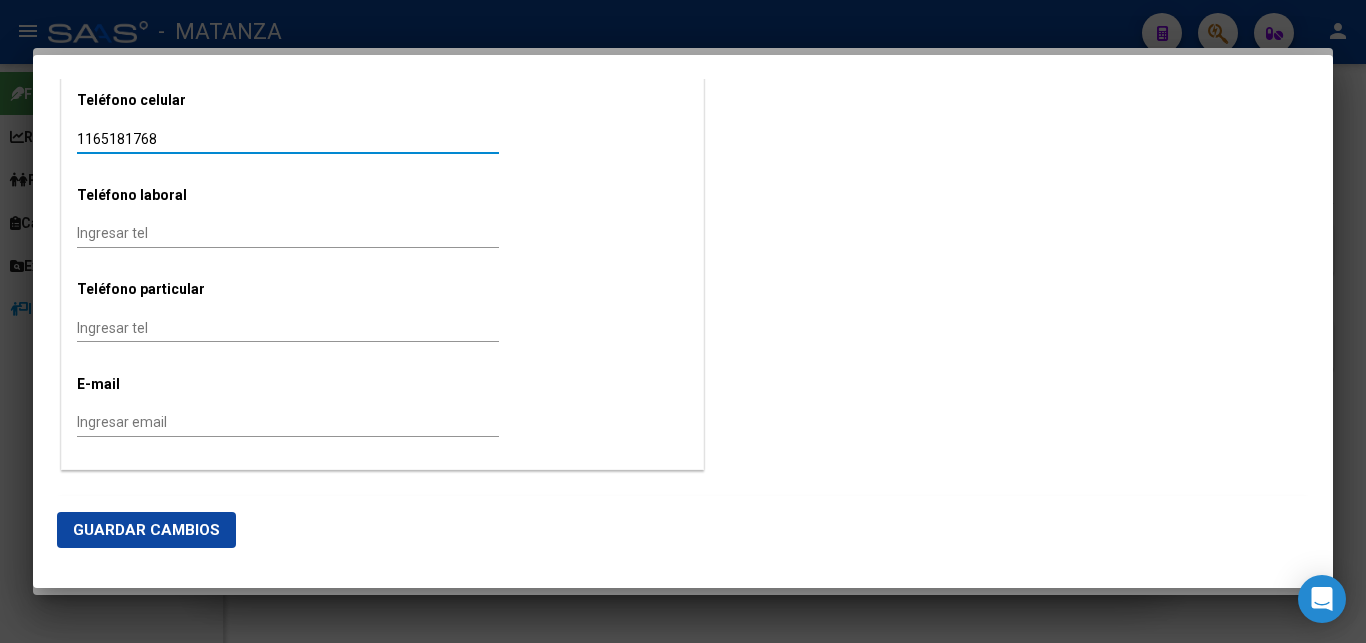 scroll, scrollTop: 2500, scrollLeft: 0, axis: vertical 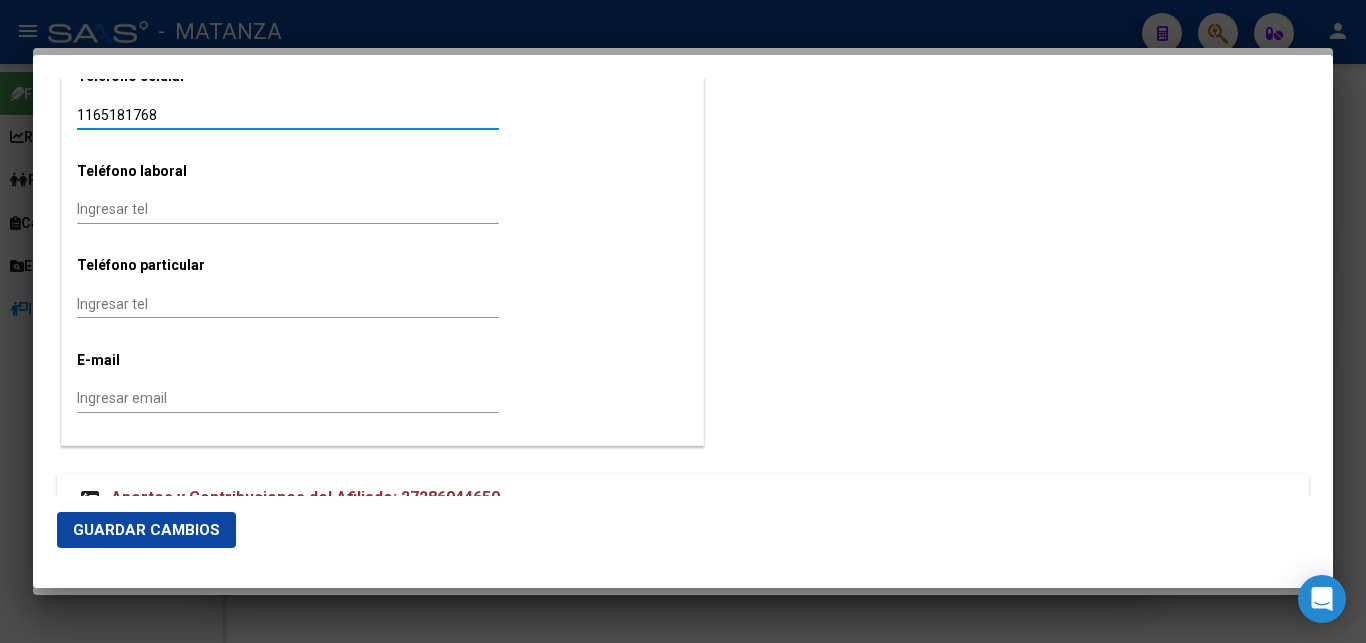 type on "1165181768" 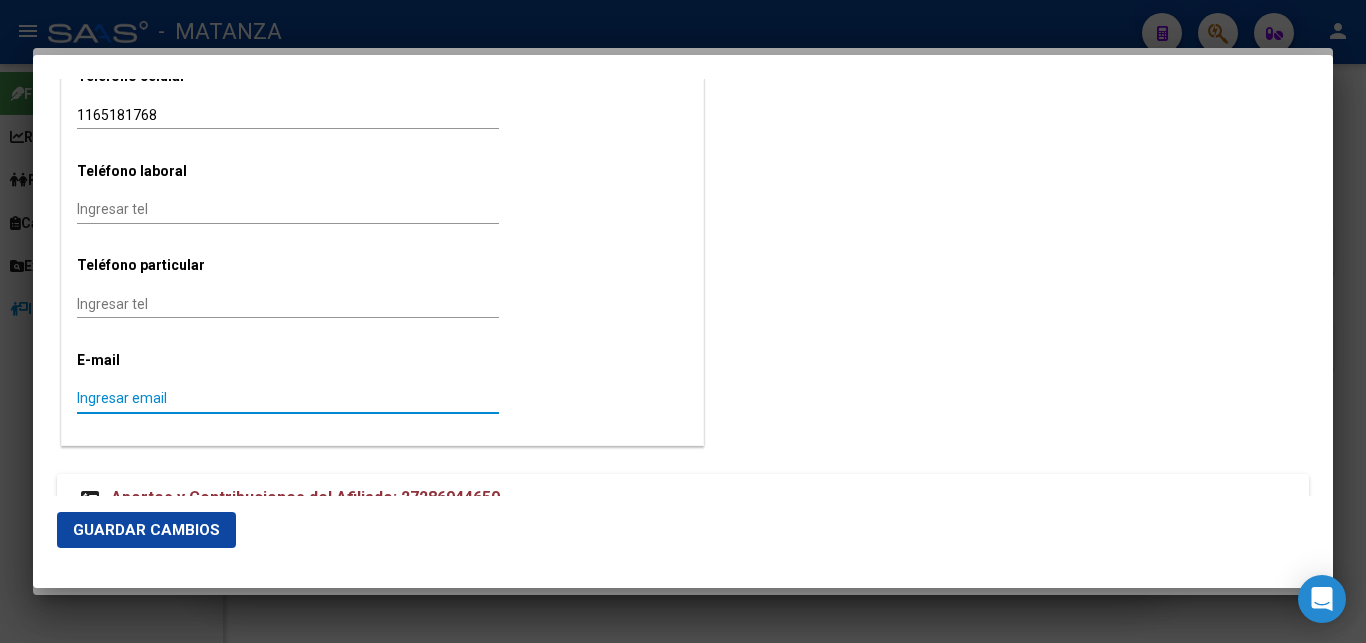 click on "Ingresar email" at bounding box center (288, 398) 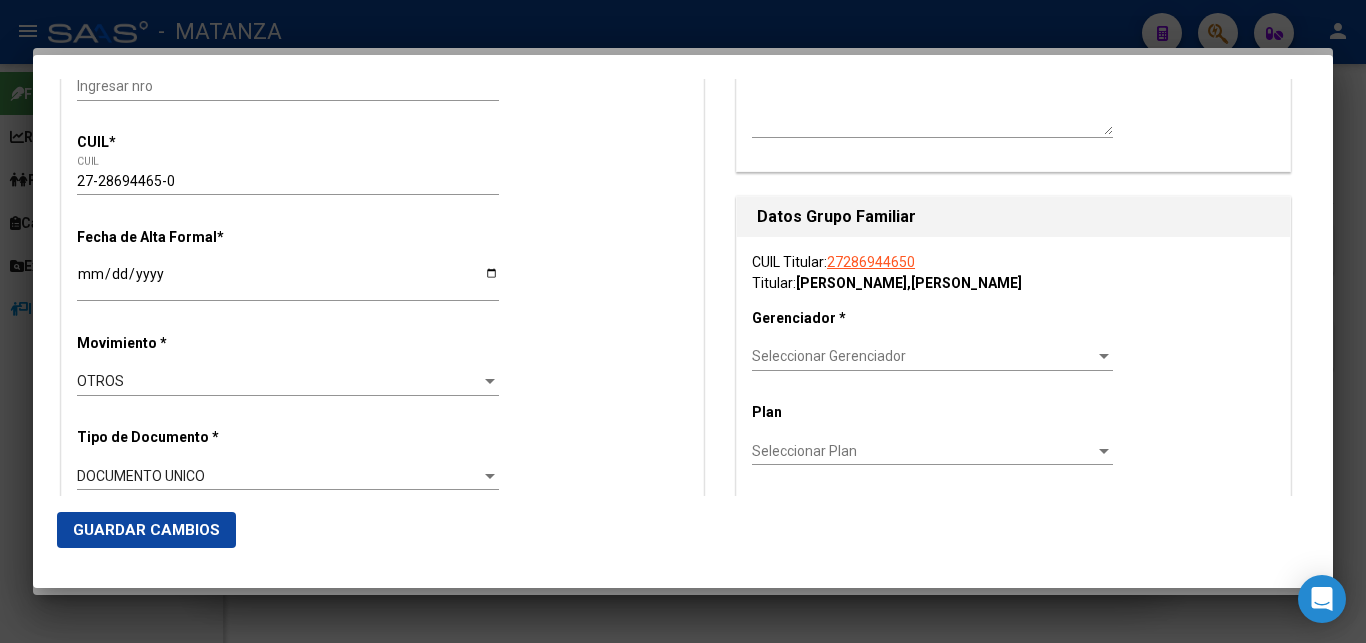 scroll, scrollTop: 256, scrollLeft: 0, axis: vertical 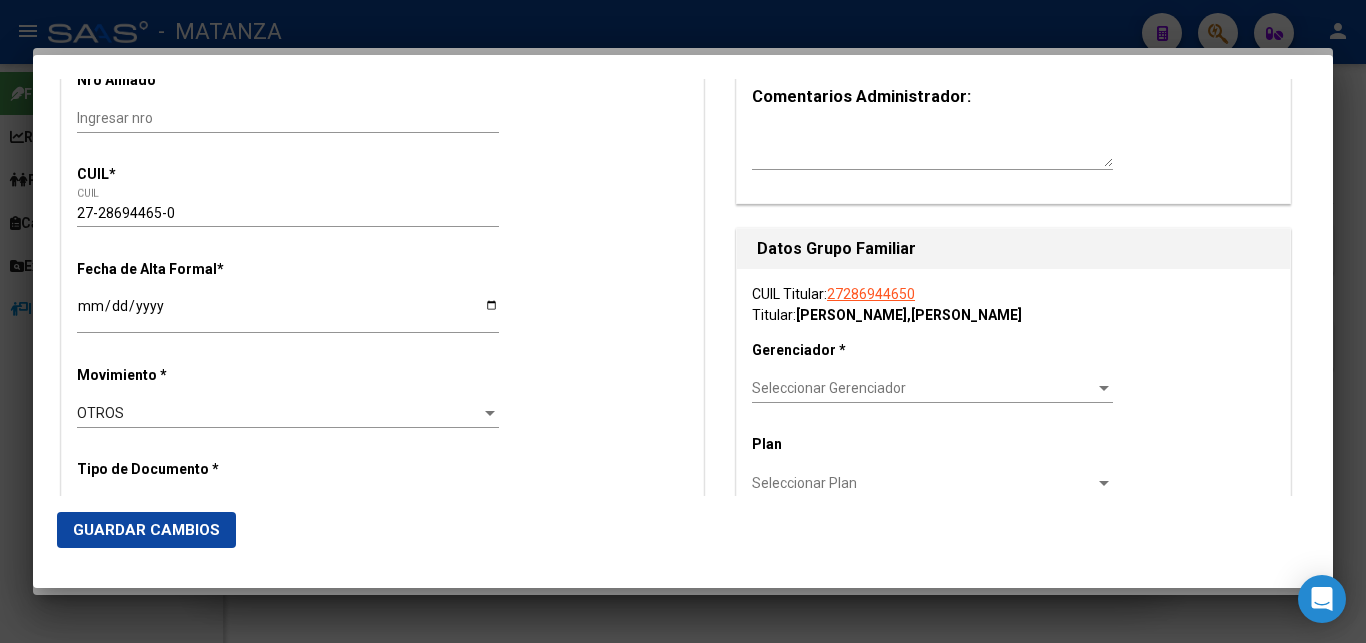 type on "[EMAIL_ADDRESS][DOMAIN_NAME]" 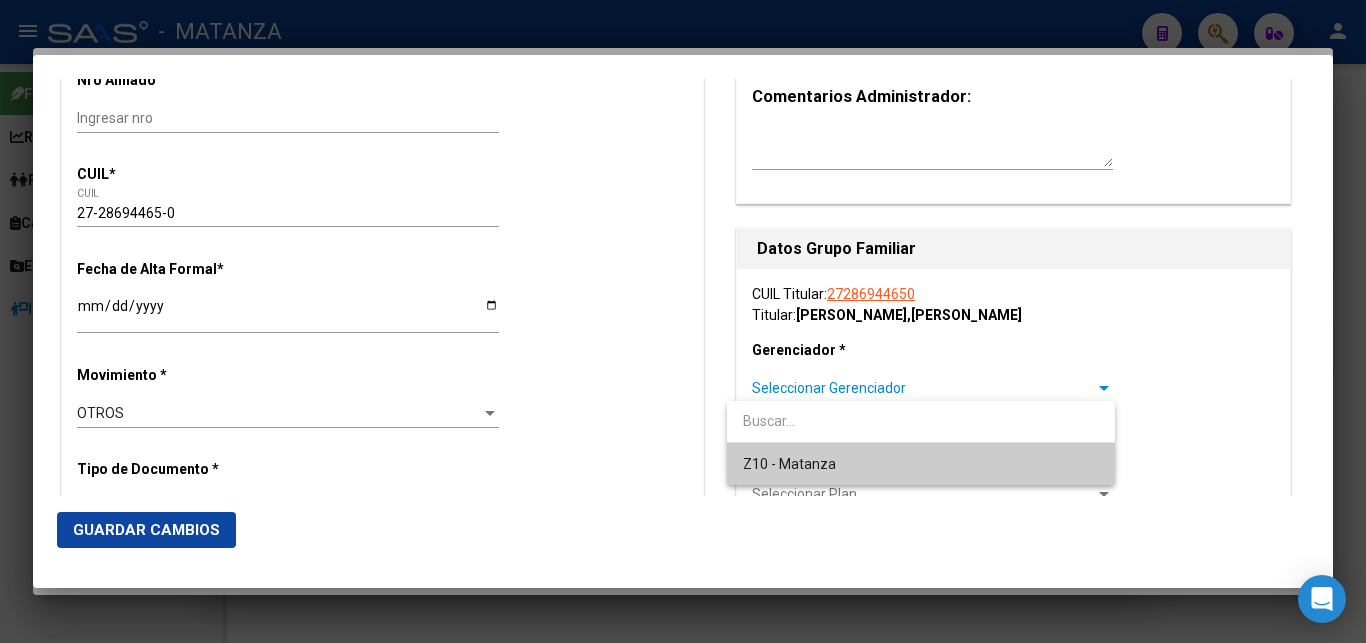 click on "Z10 - Matanza" at bounding box center (921, 464) 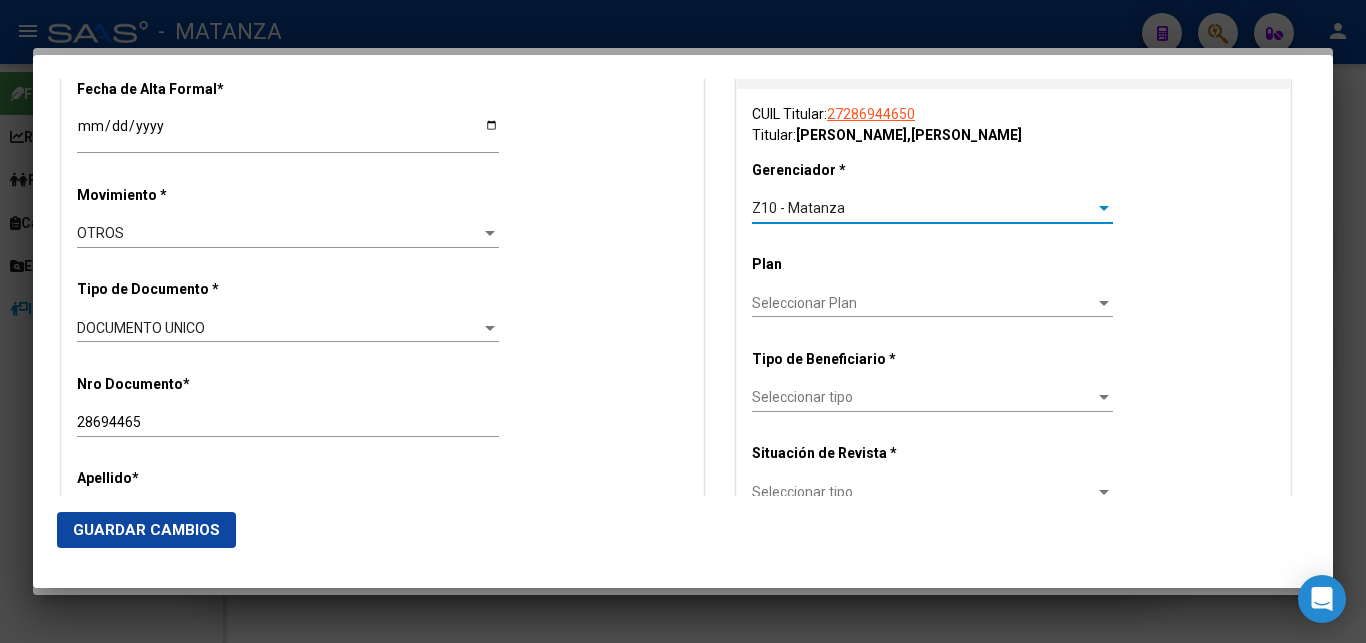 scroll, scrollTop: 460, scrollLeft: 0, axis: vertical 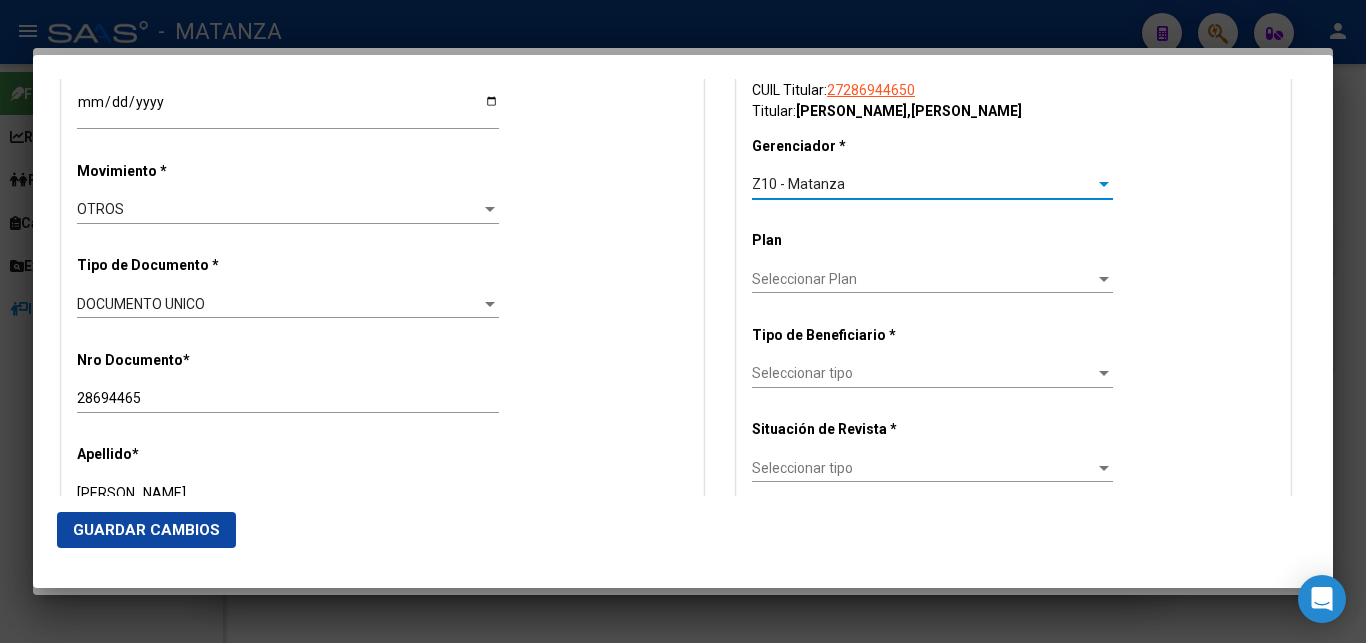 click at bounding box center (1104, 279) 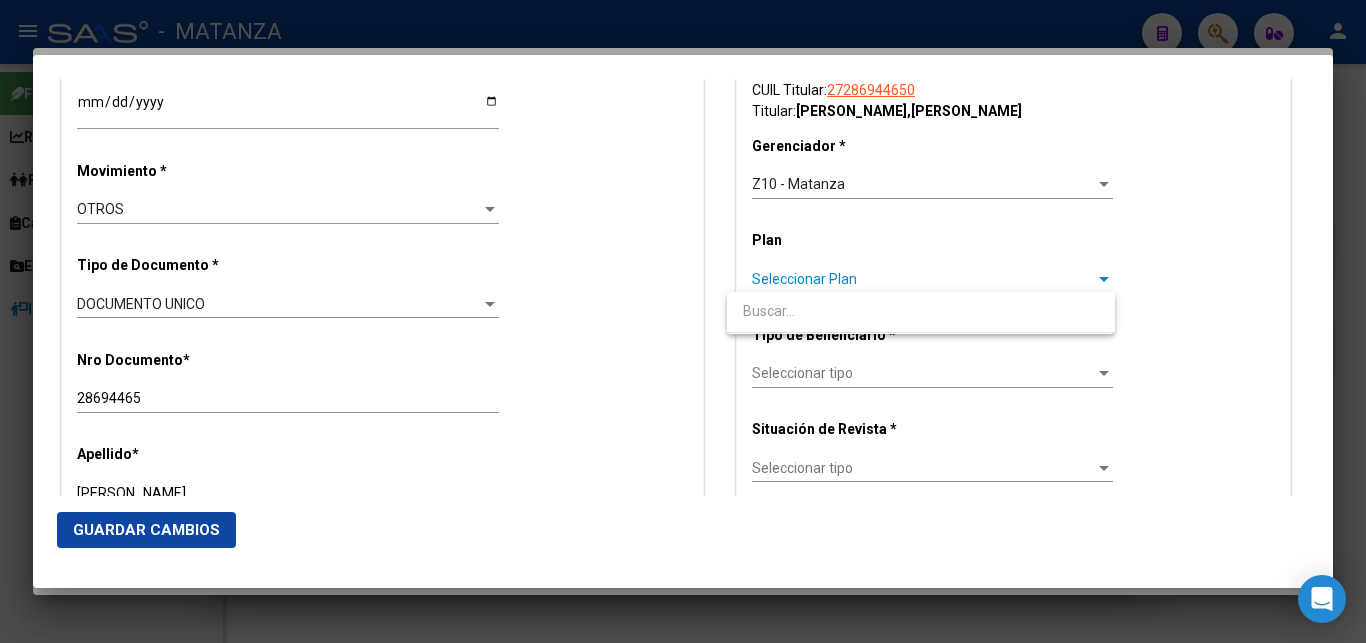 click at bounding box center (921, 311) 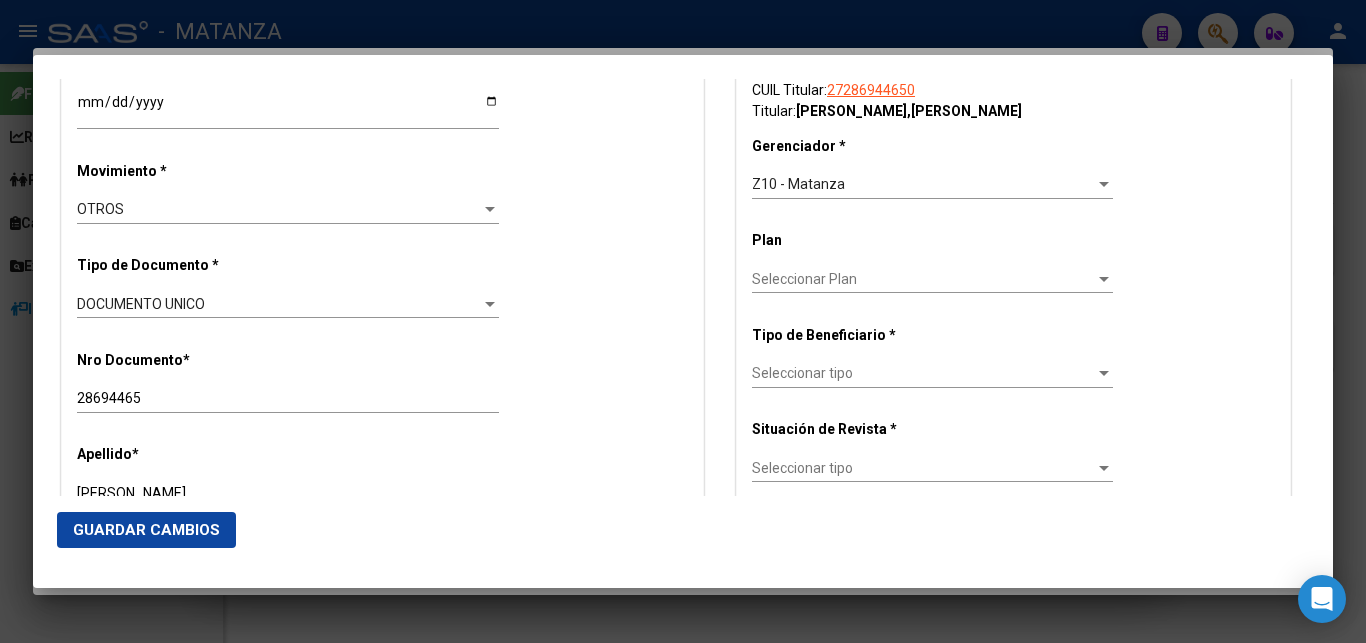 click at bounding box center [1104, 374] 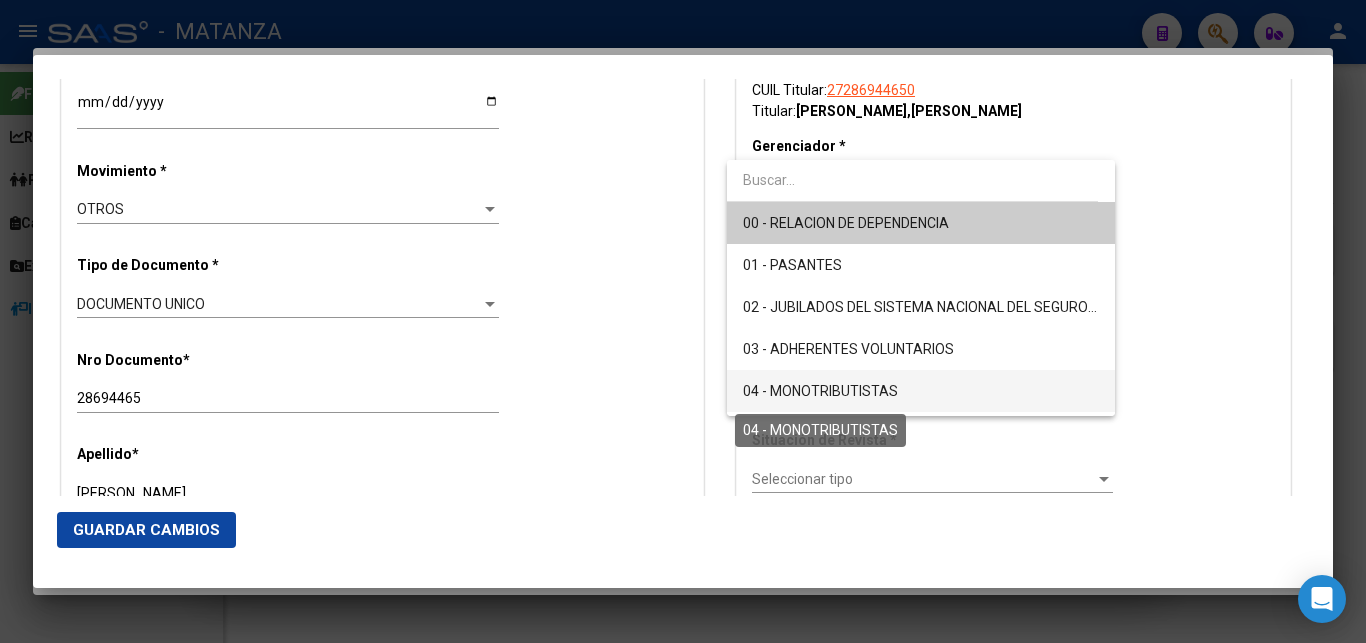click on "04 - MONOTRIBUTISTAS" at bounding box center (820, 391) 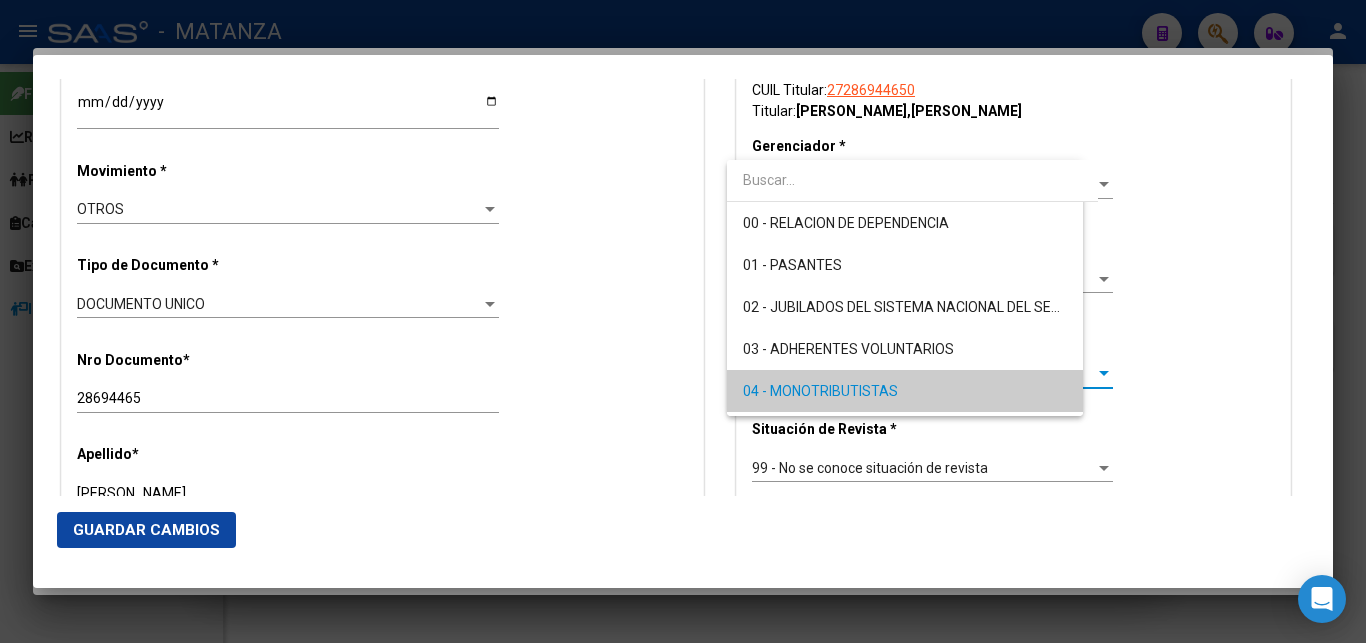 type on "27-28694465-0" 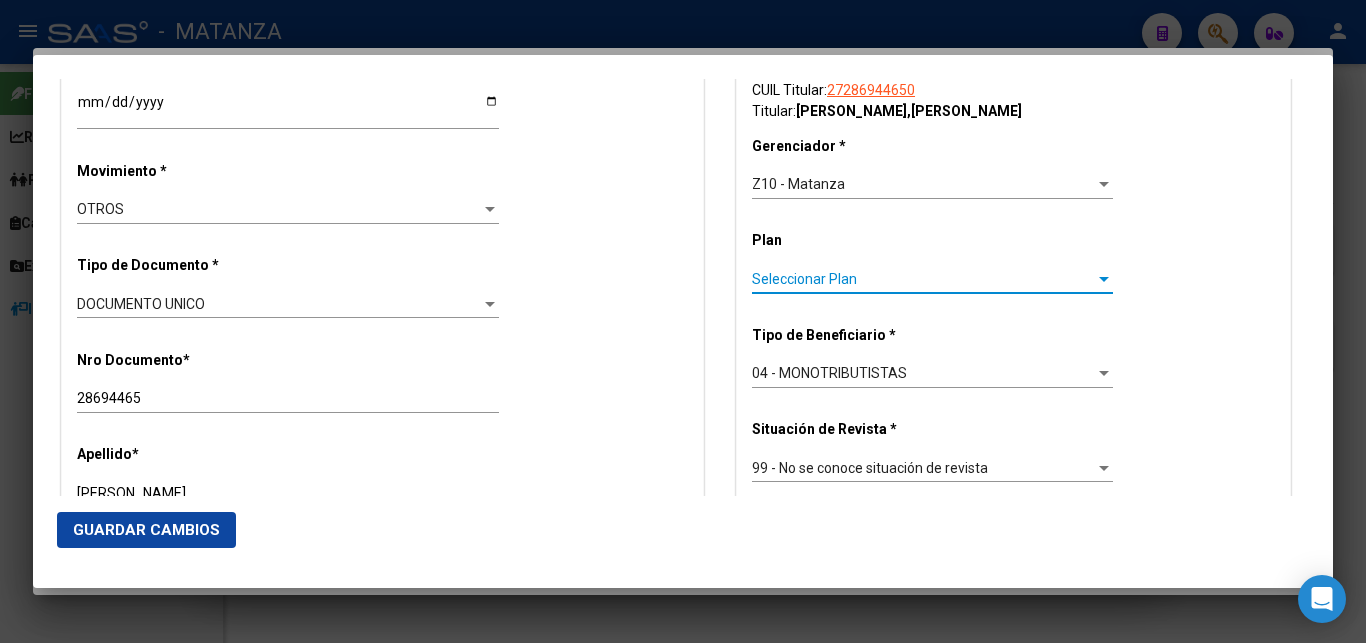 click at bounding box center [1104, 279] 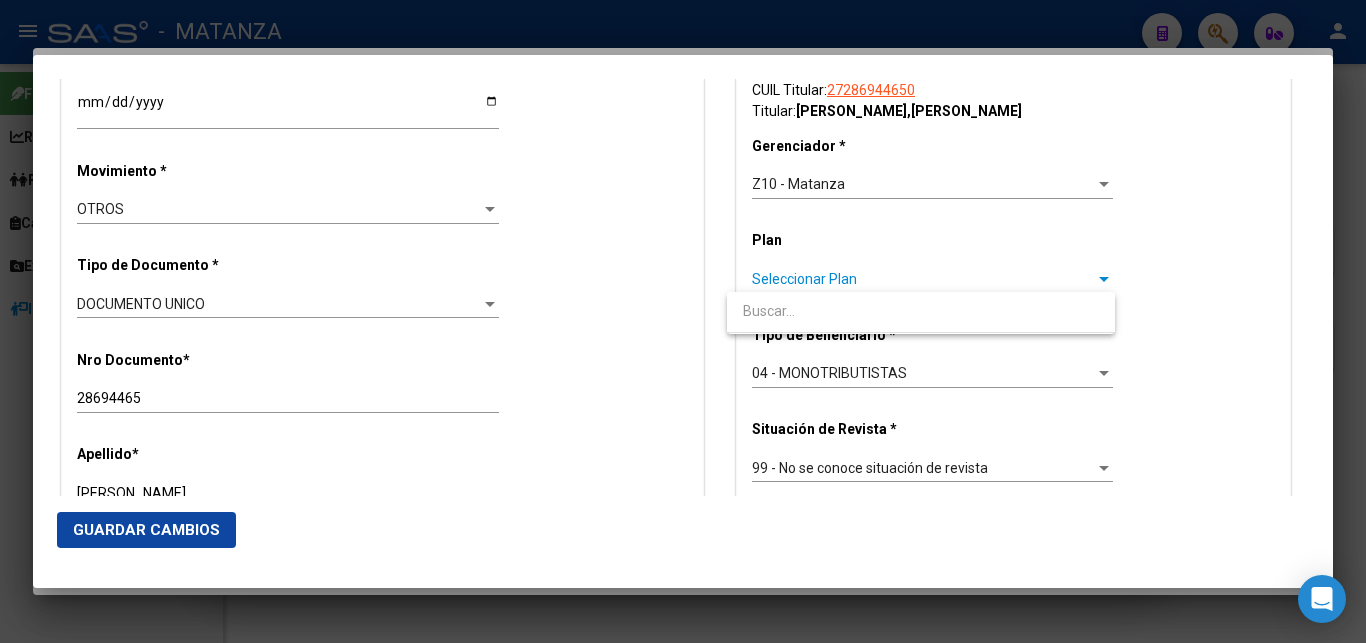 click at bounding box center (921, 311) 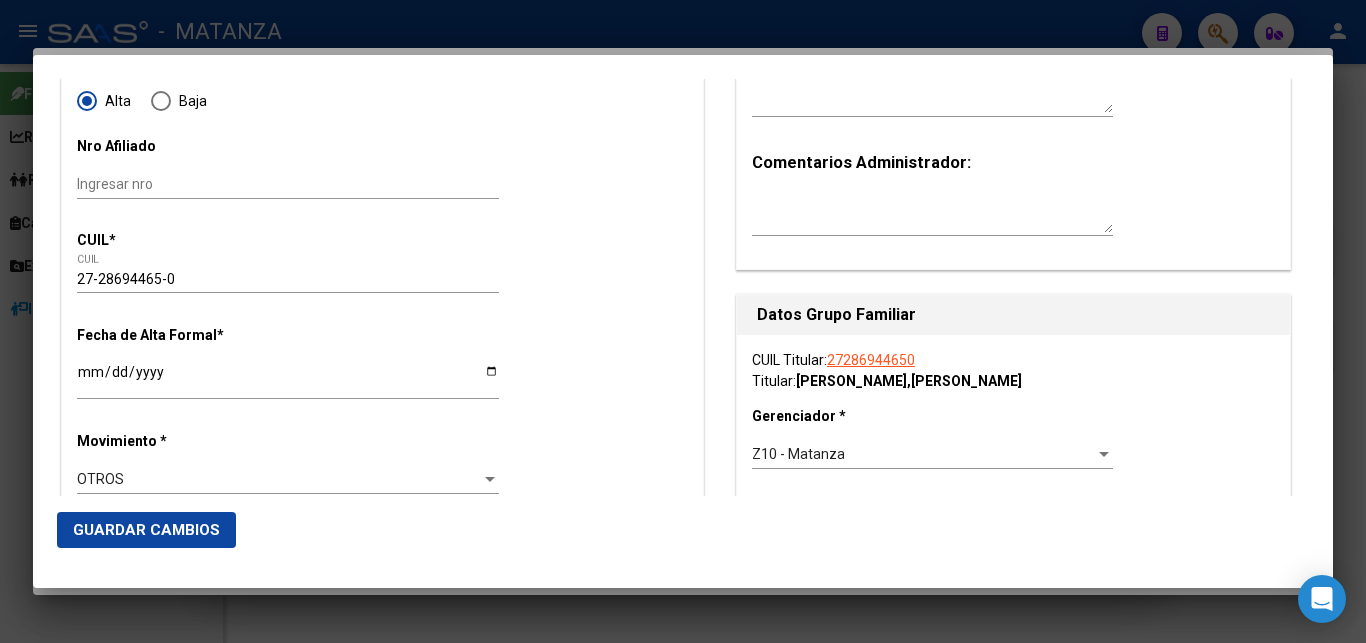 scroll, scrollTop: 306, scrollLeft: 0, axis: vertical 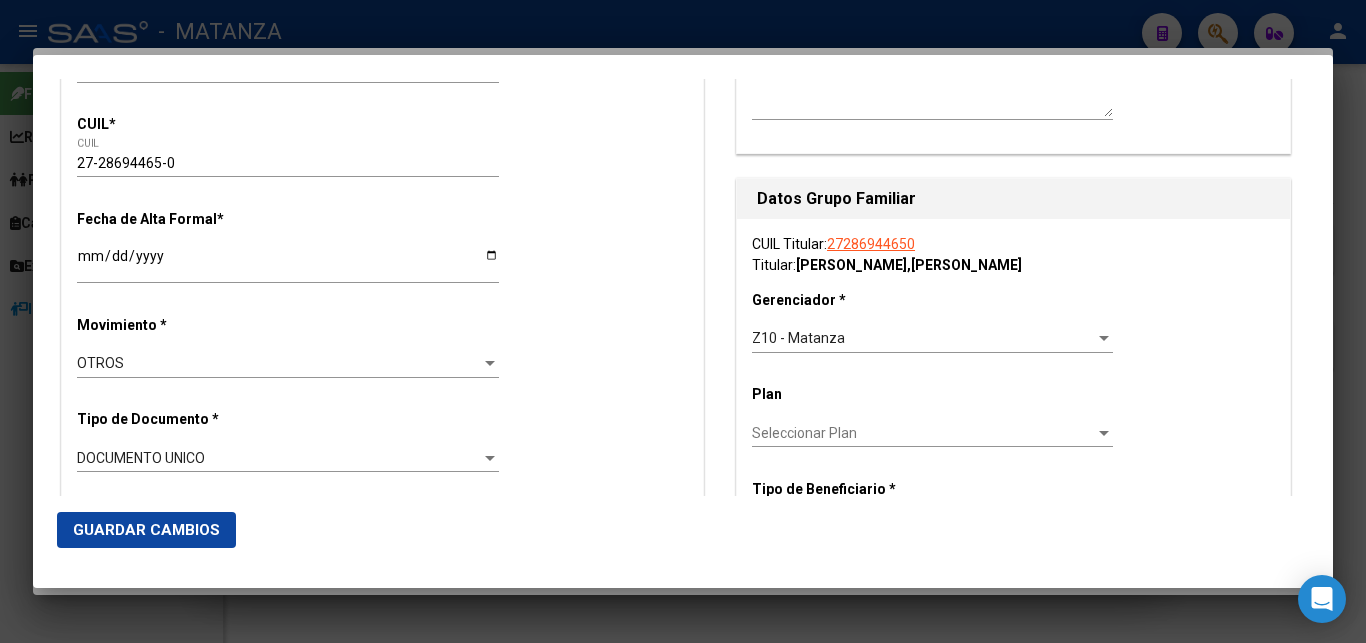 click on "Ingresar fecha" at bounding box center (288, 263) 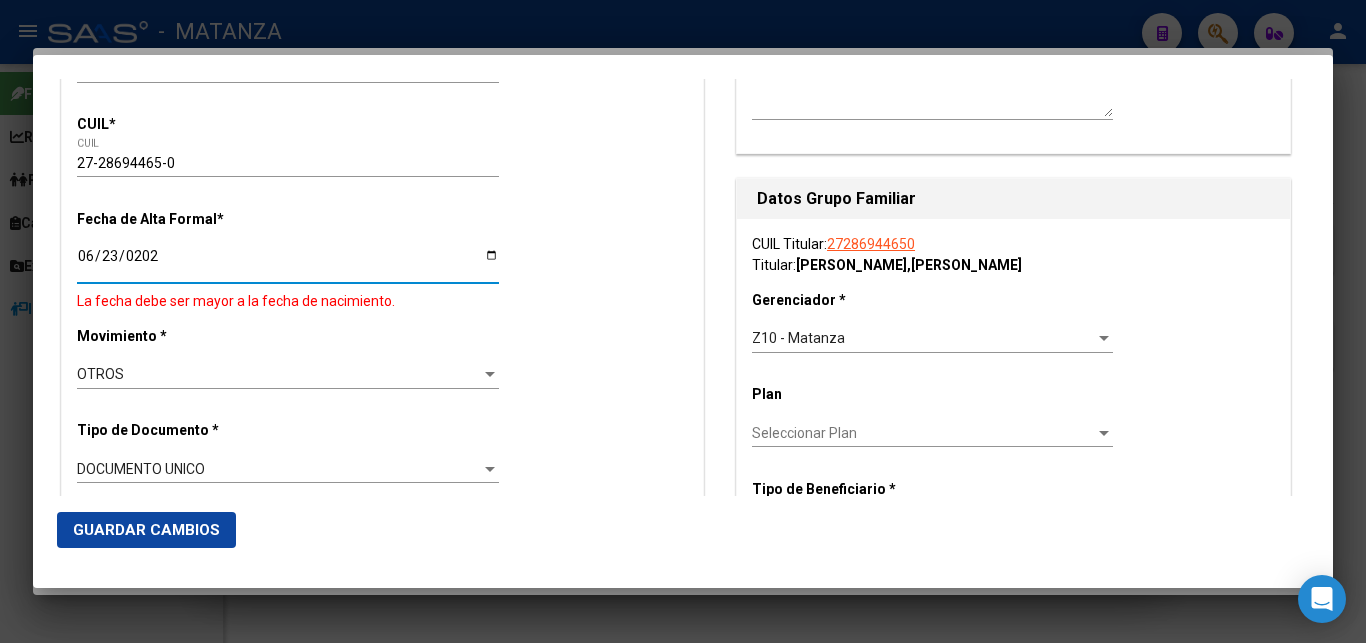 type on "[DATE]" 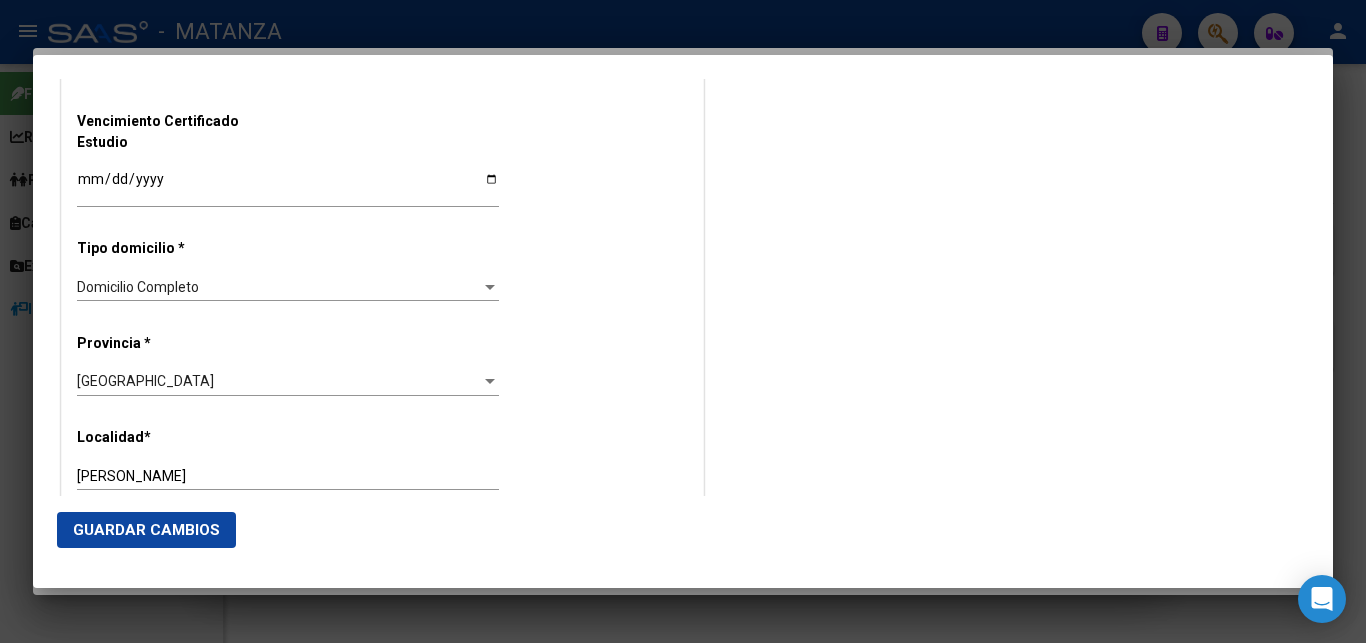 scroll, scrollTop: 1189, scrollLeft: 0, axis: vertical 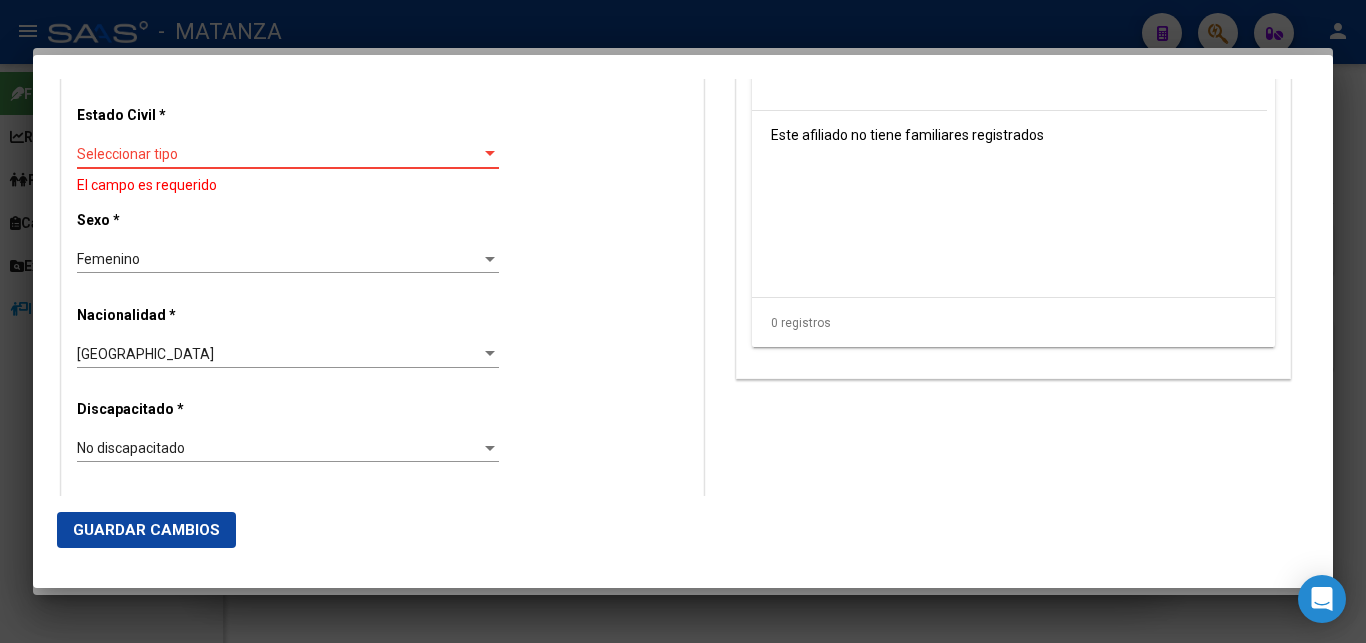 click on "Seleccionar tipo" at bounding box center (279, 154) 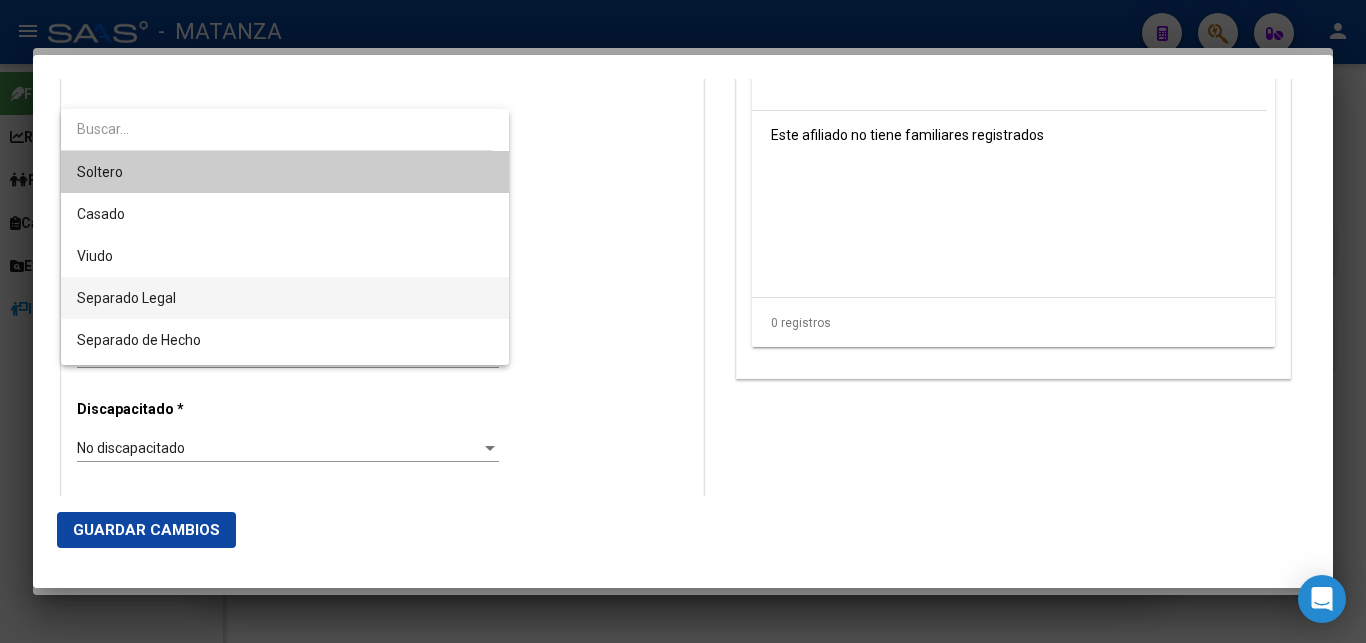 scroll, scrollTop: 80, scrollLeft: 0, axis: vertical 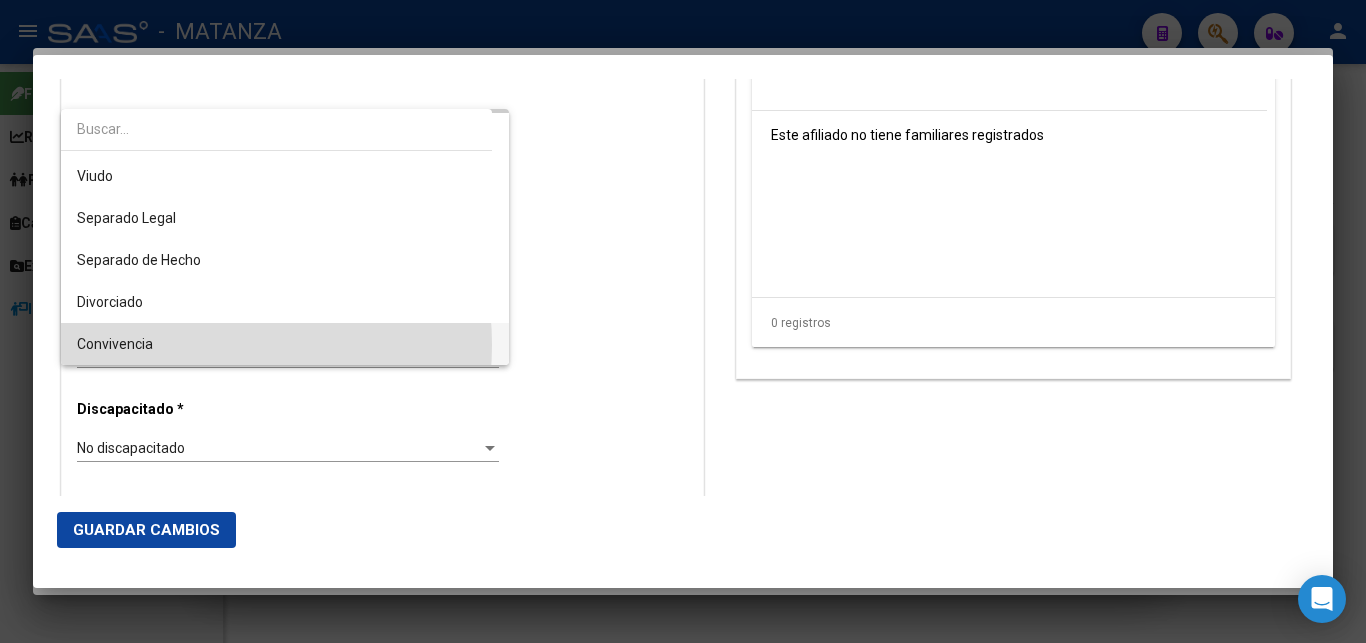 click on "Convivencia" at bounding box center (285, 344) 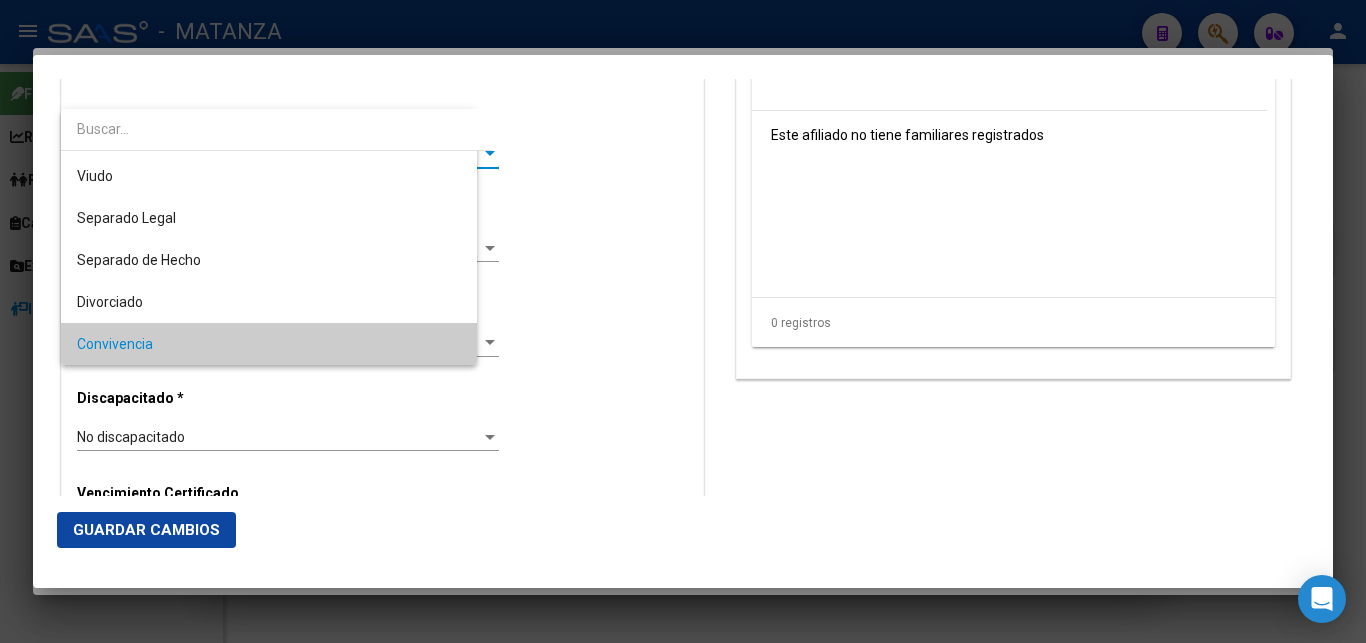 scroll, scrollTop: 1178, scrollLeft: 0, axis: vertical 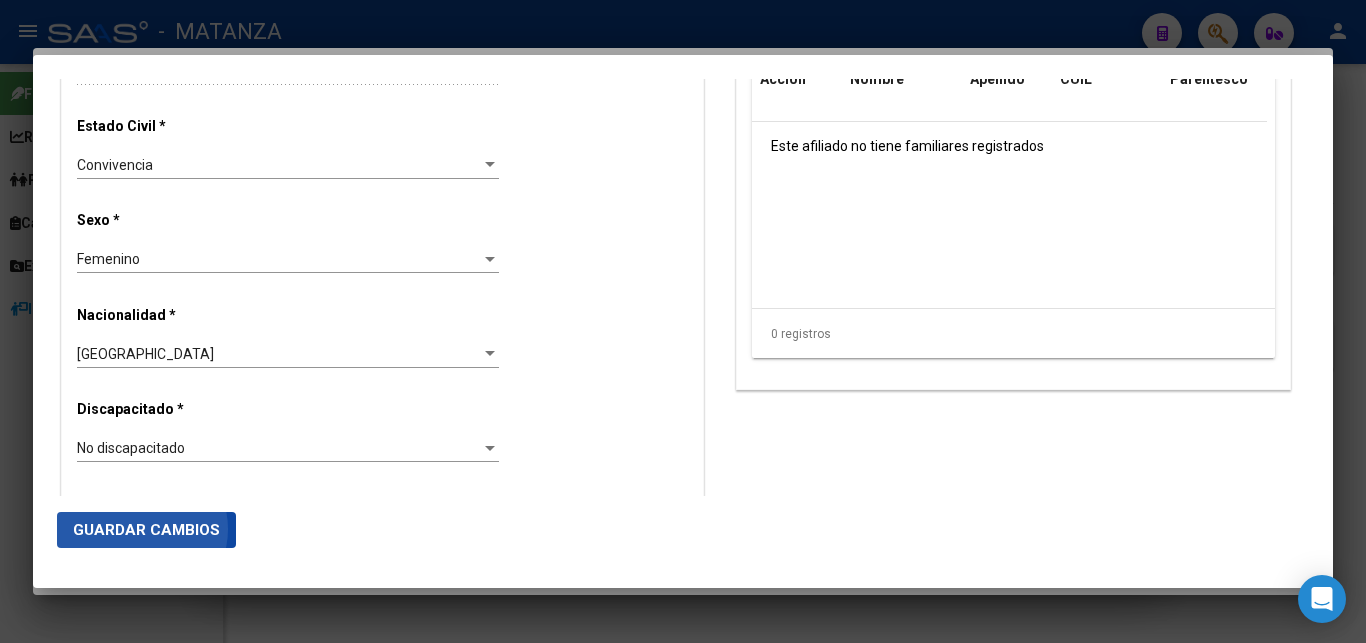 click on "Guardar Cambios" 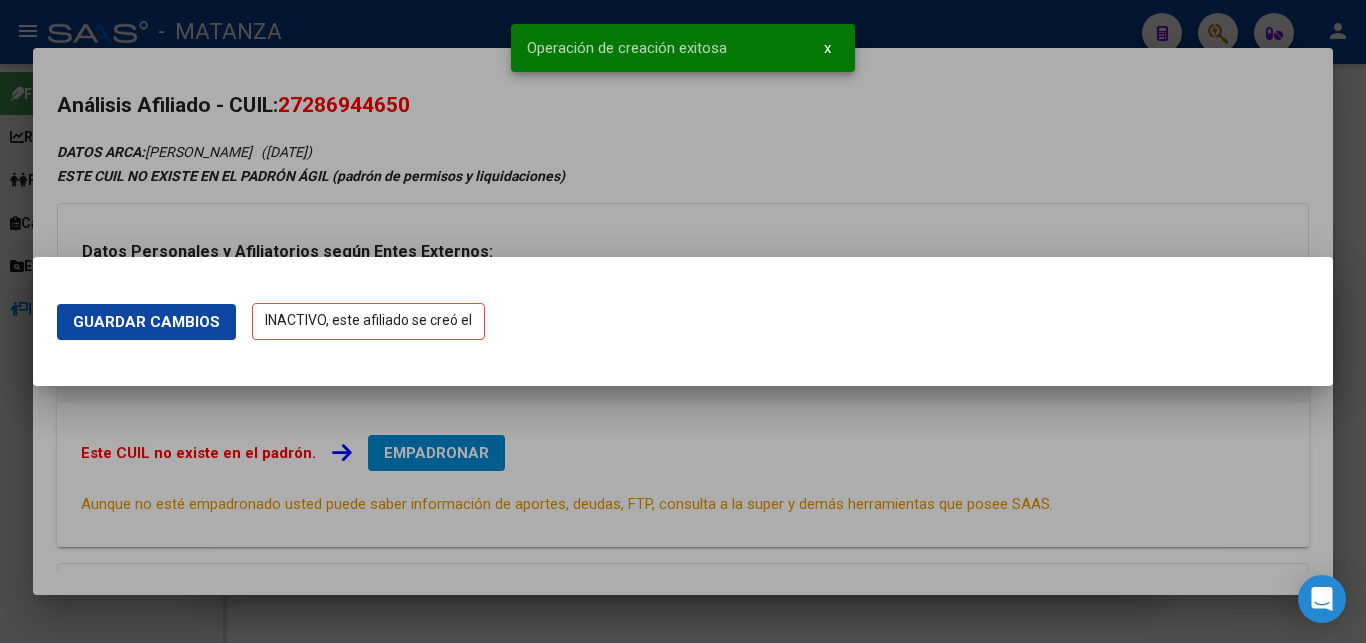 scroll, scrollTop: 0, scrollLeft: 0, axis: both 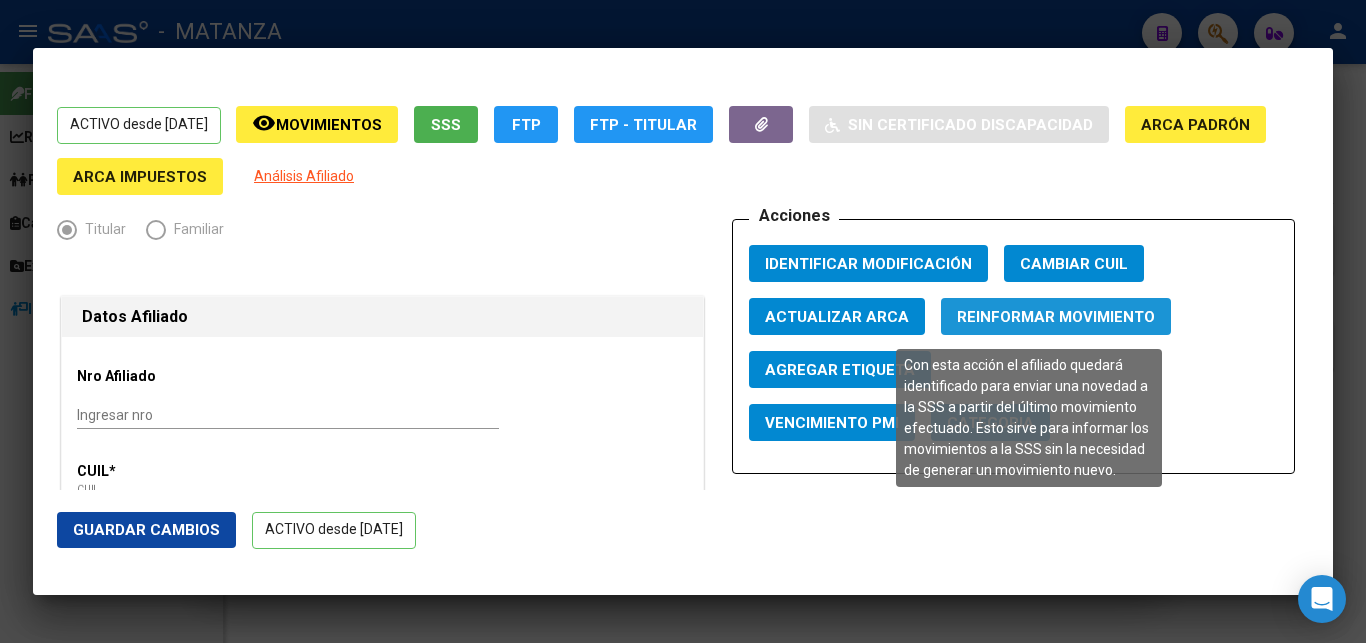 click on "Reinformar Movimiento" 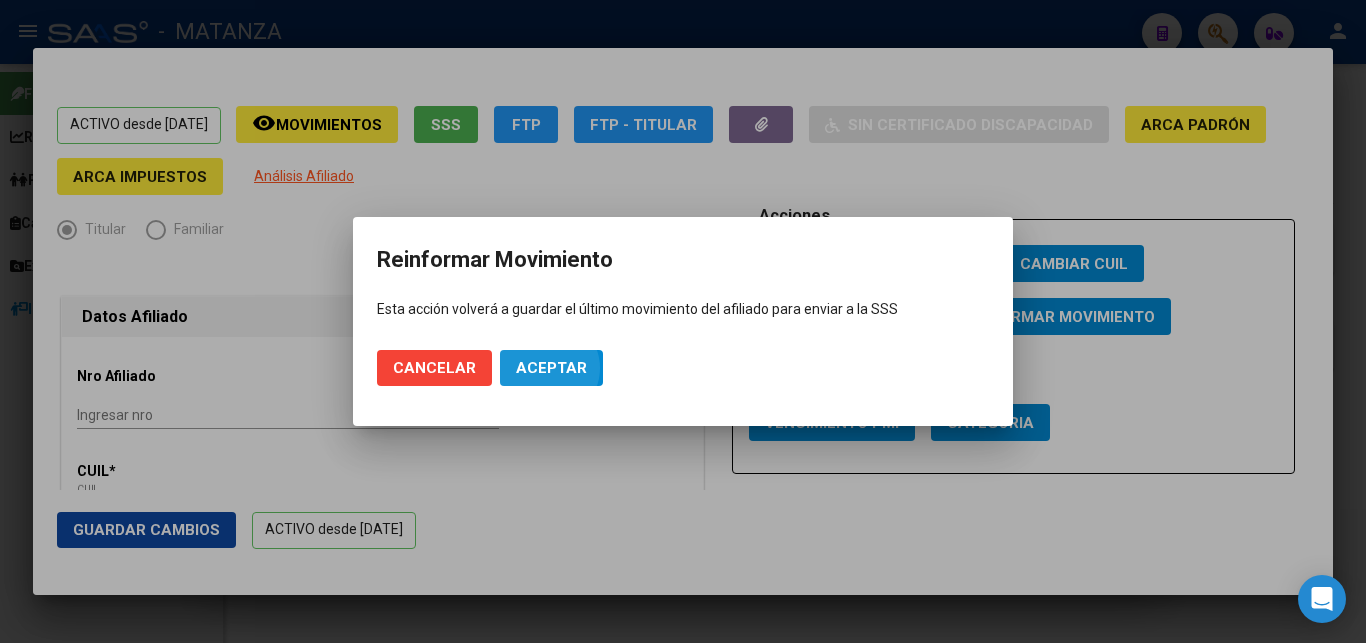 click on "Aceptar" at bounding box center (551, 368) 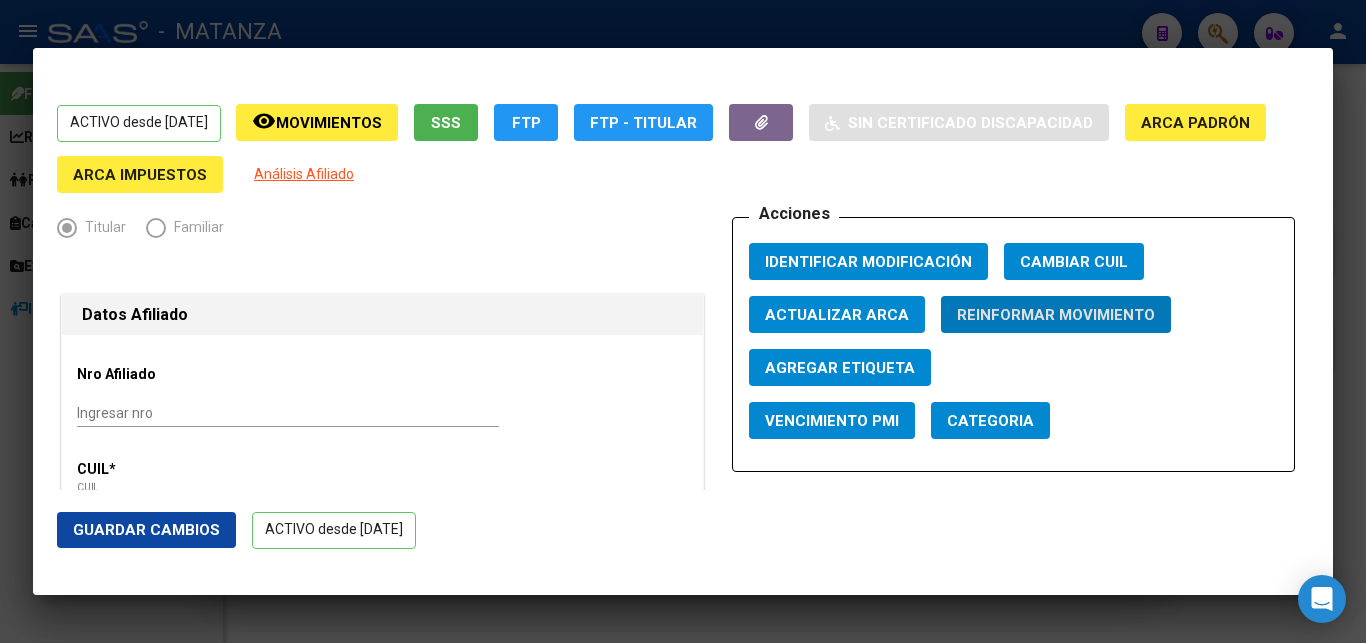 scroll, scrollTop: 0, scrollLeft: 0, axis: both 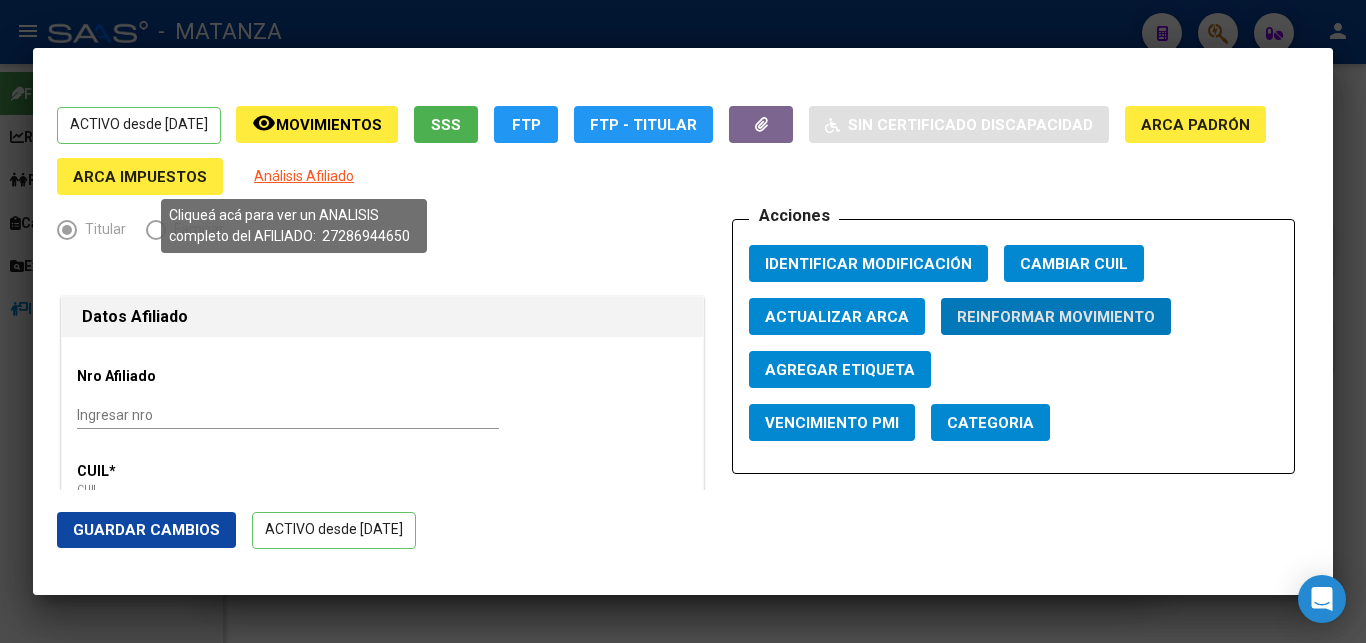click on "Análisis Afiliado" 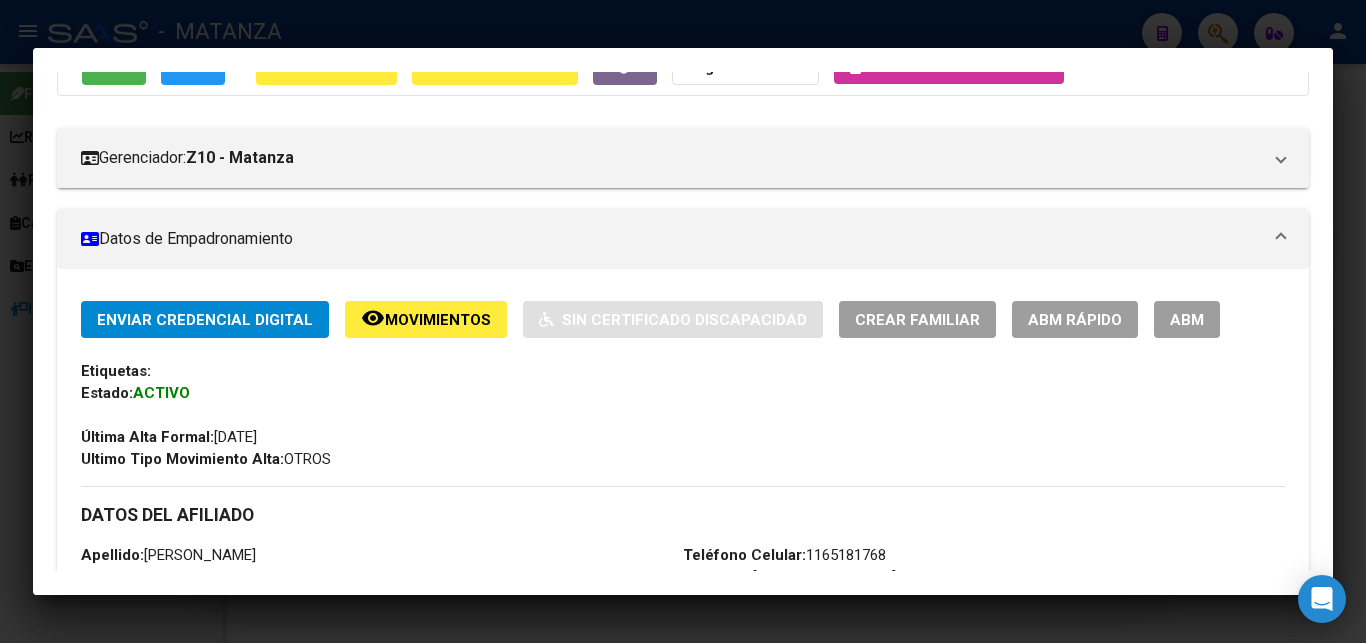 scroll, scrollTop: 306, scrollLeft: 0, axis: vertical 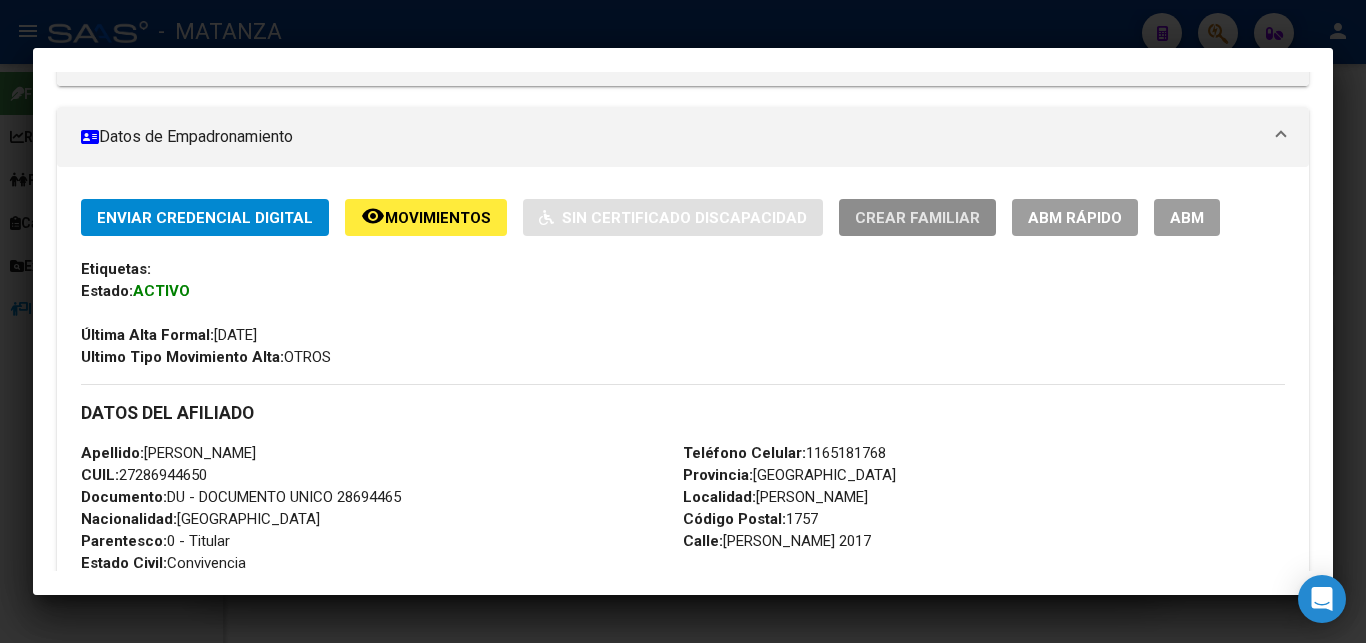 click on "Crear Familiar" at bounding box center (917, 217) 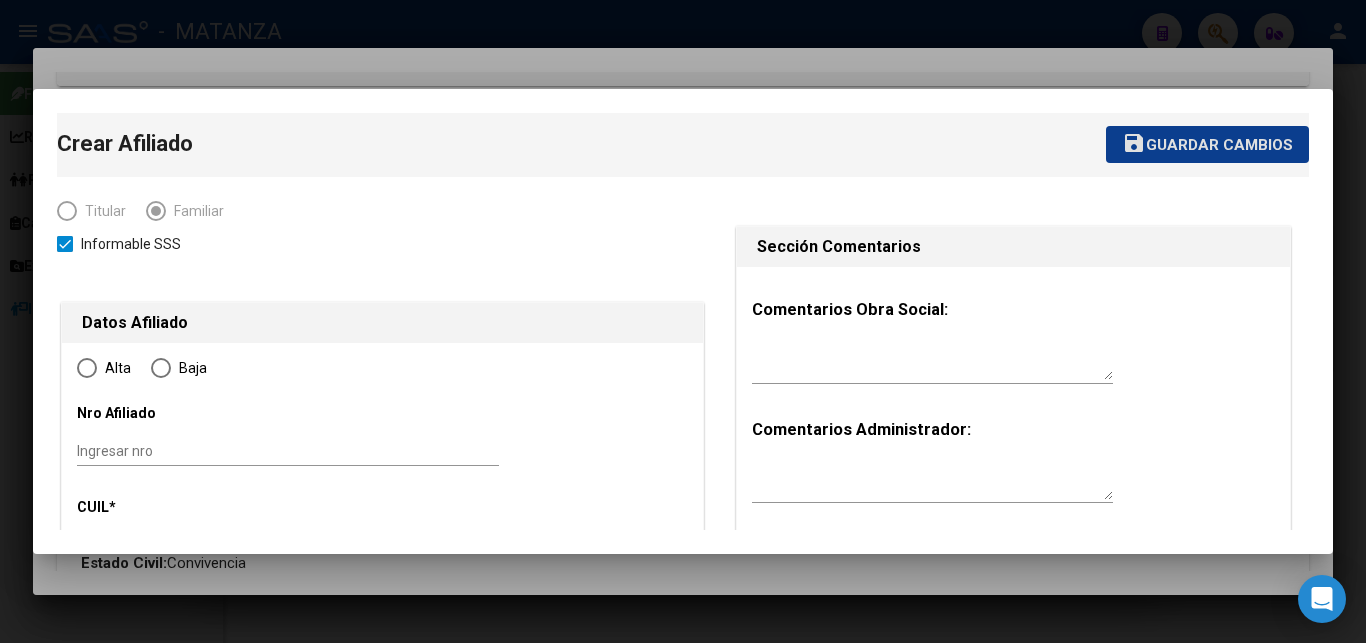 type on "[PERSON_NAME]" 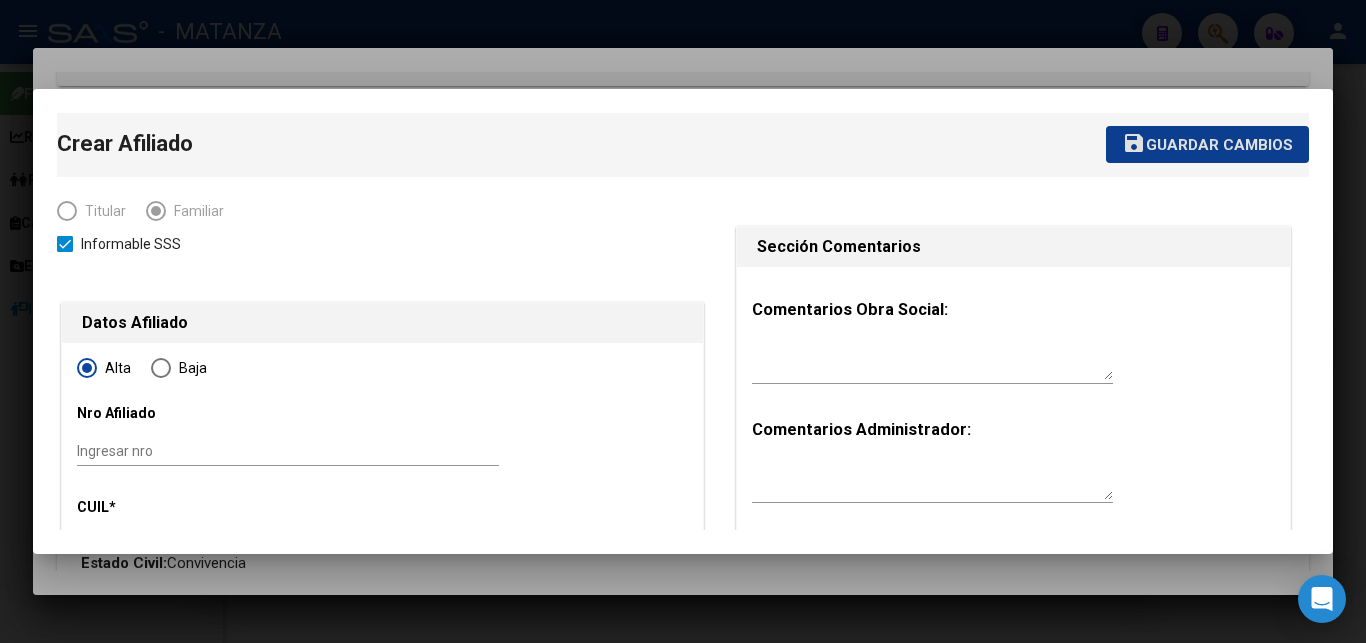 type on "27-28694465-0" 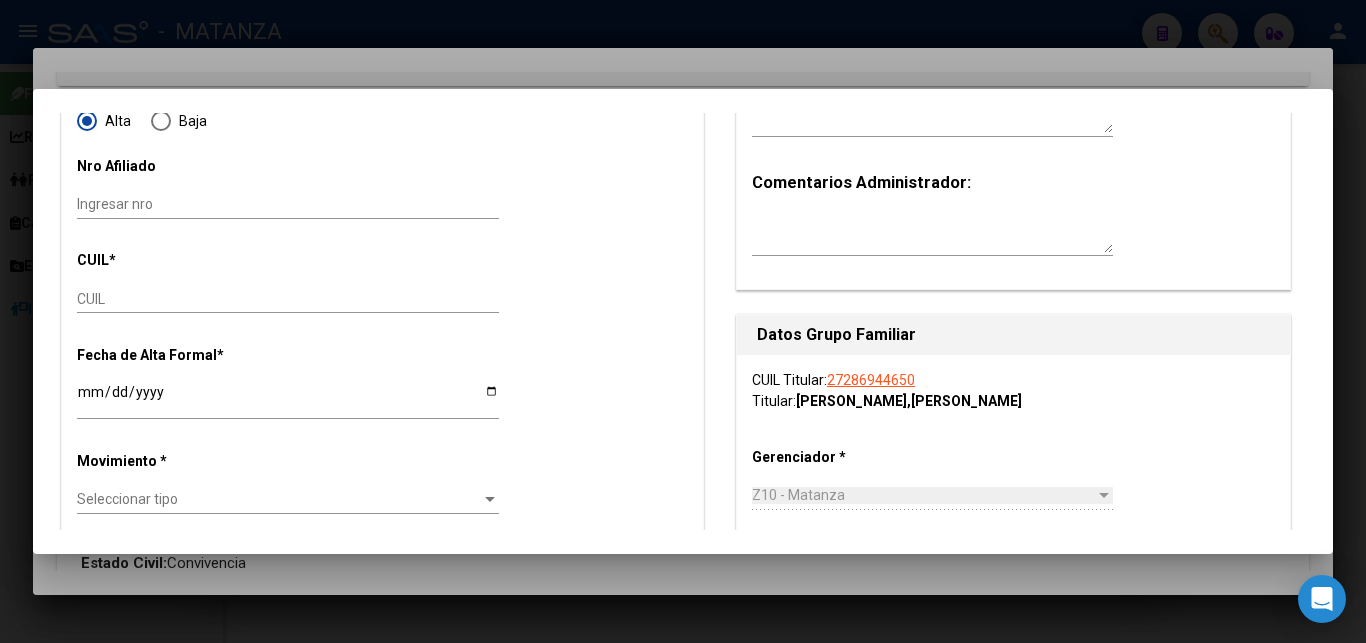 scroll, scrollTop: 306, scrollLeft: 0, axis: vertical 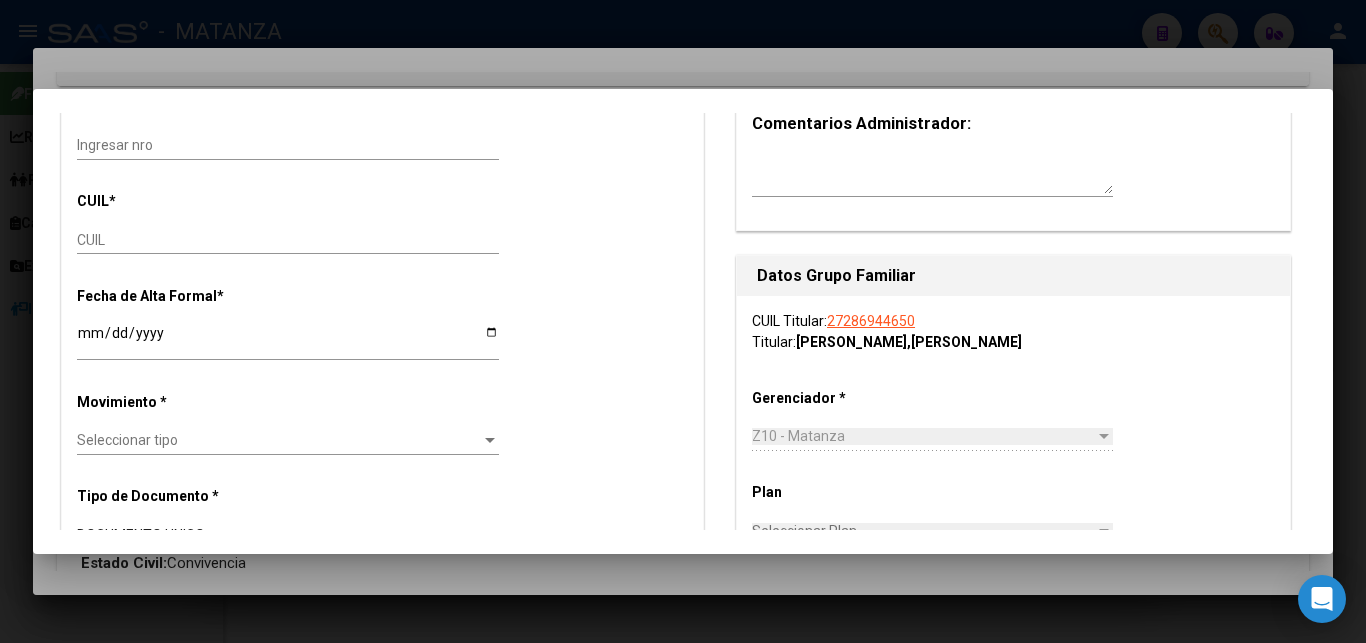 click on "Ingresar fecha" at bounding box center (288, 340) 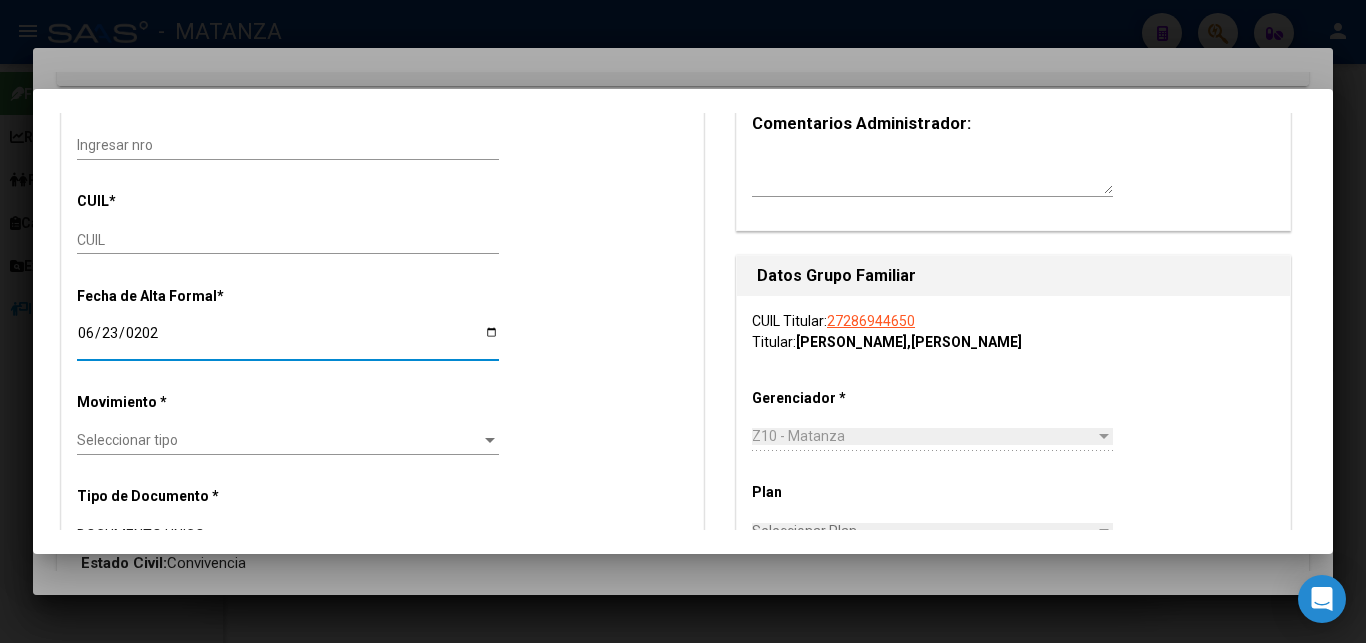 type on "[DATE]" 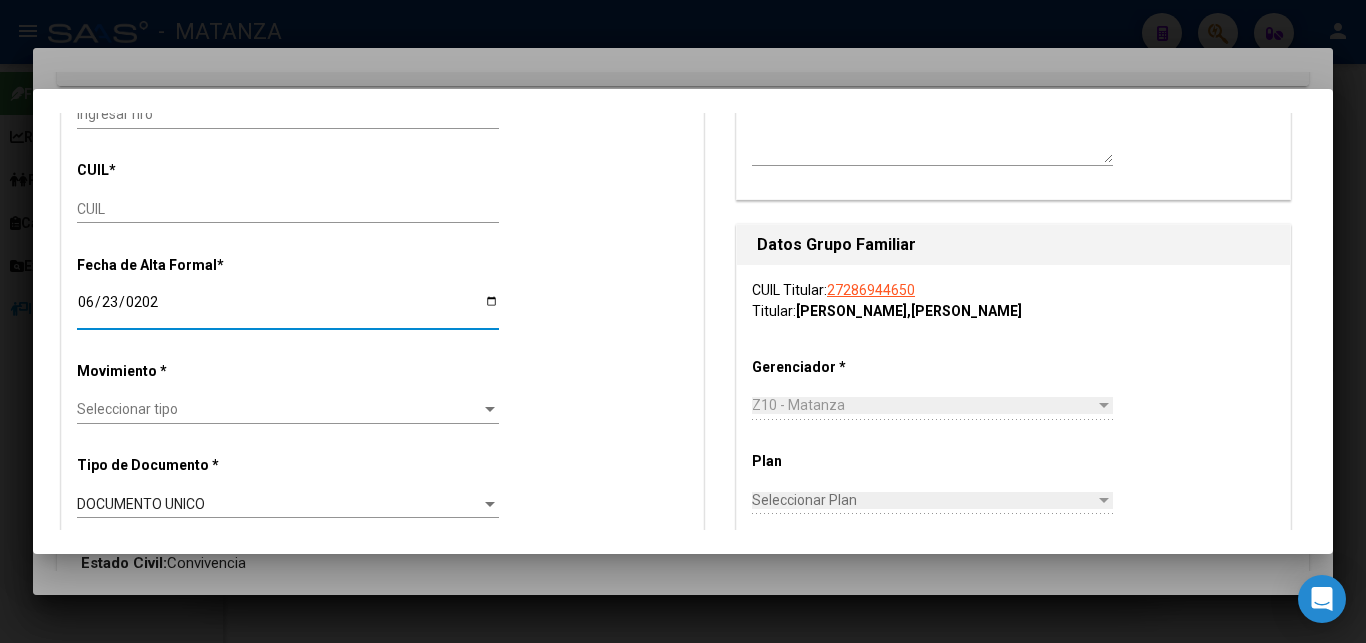 scroll, scrollTop: 408, scrollLeft: 0, axis: vertical 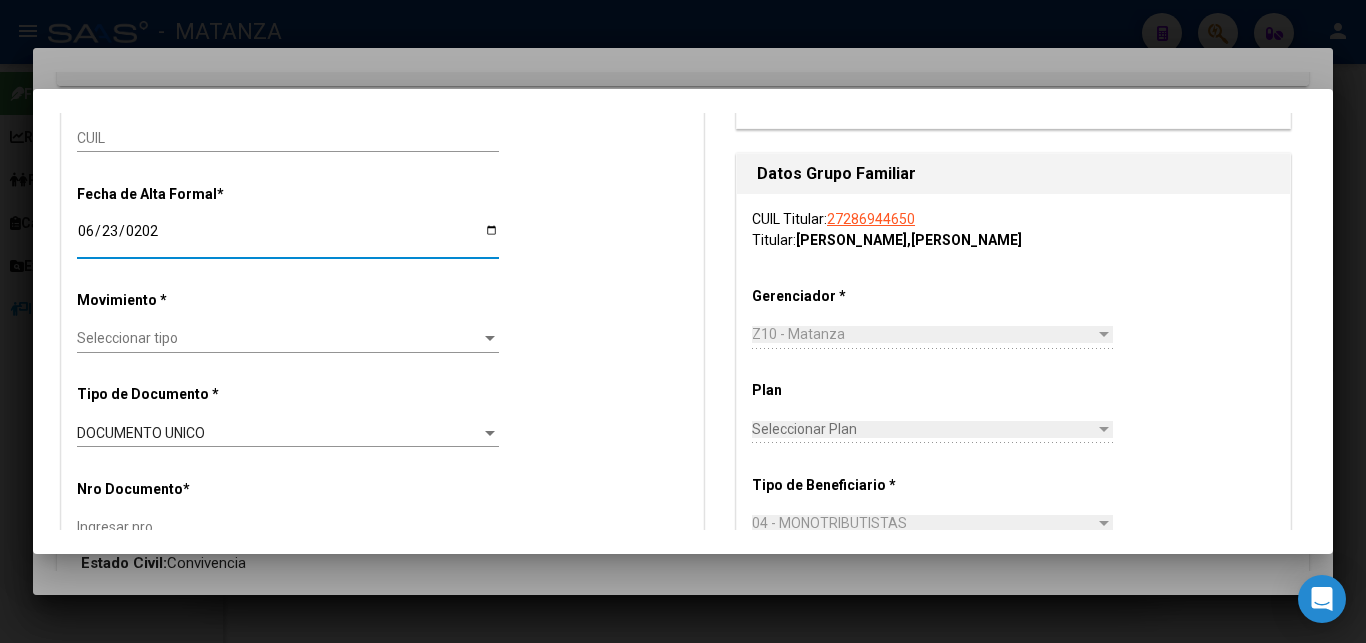 click on "Seleccionar tipo" at bounding box center [279, 338] 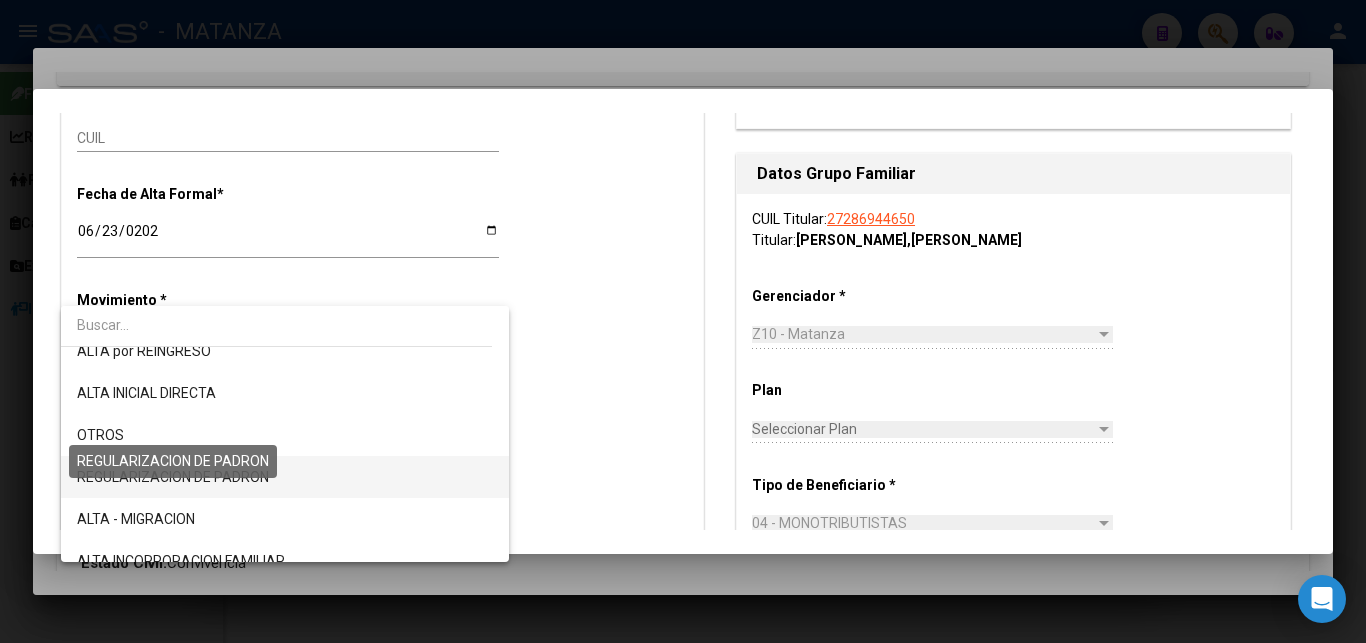 scroll, scrollTop: 204, scrollLeft: 0, axis: vertical 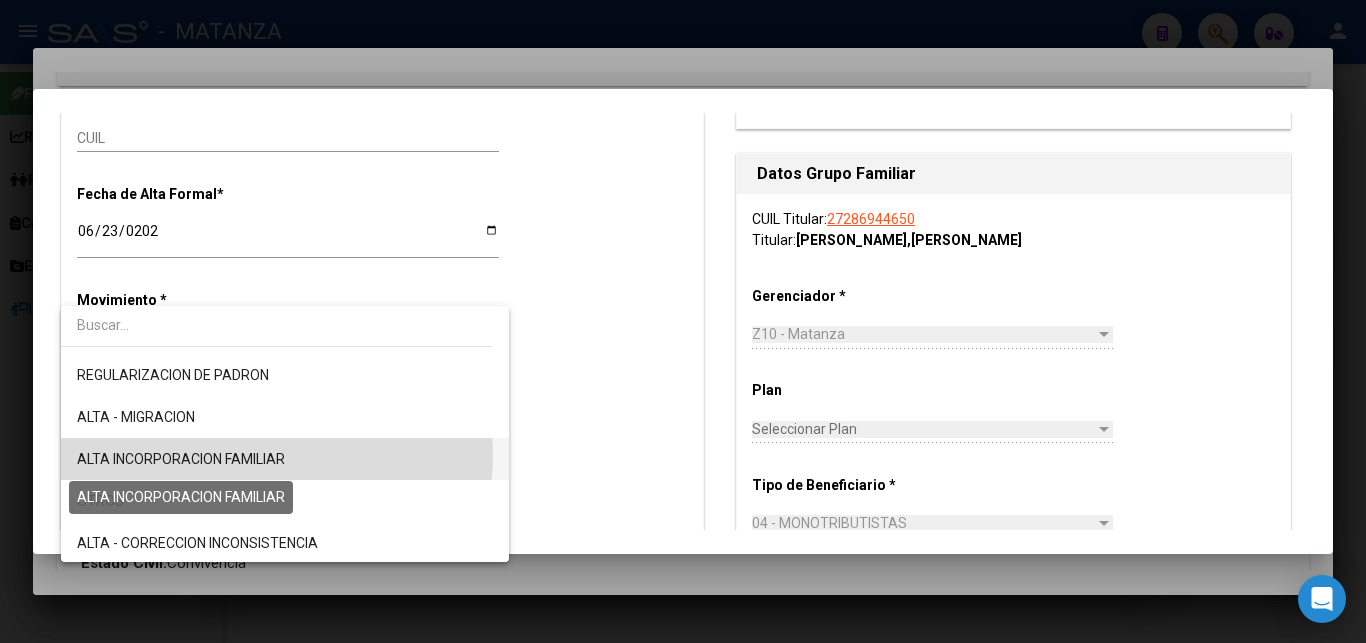 click on "ALTA INCORPORACION FAMILIAR" at bounding box center [181, 459] 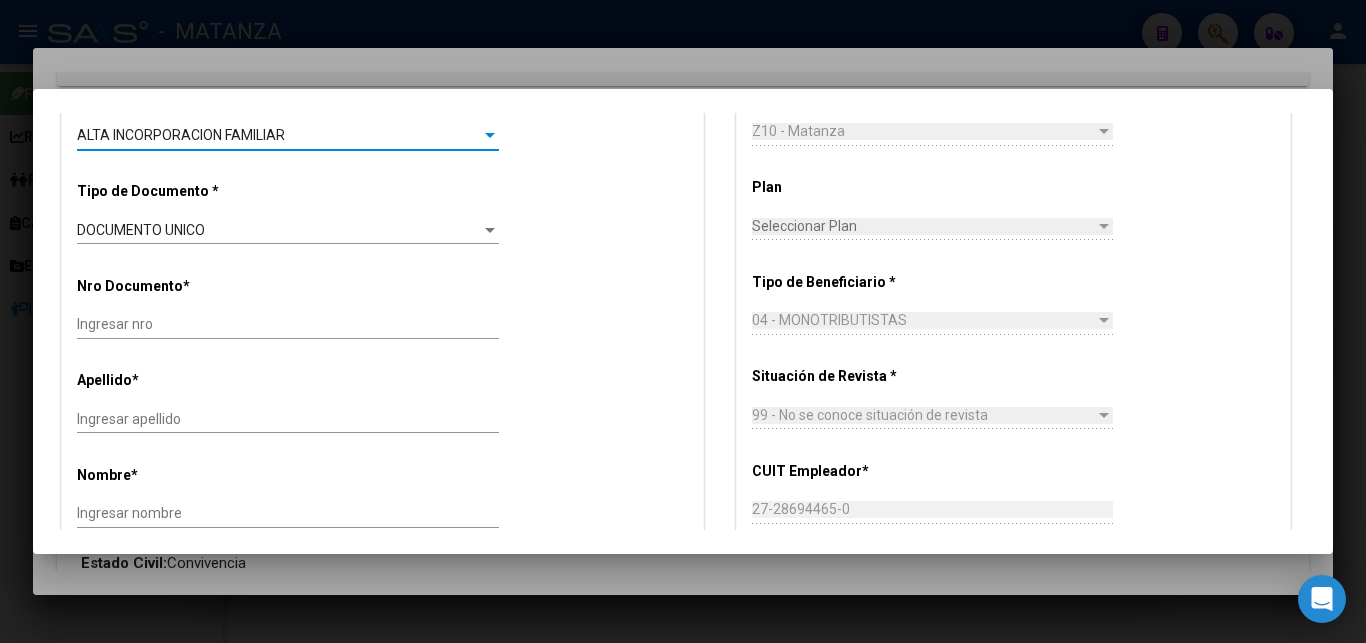 scroll, scrollTop: 612, scrollLeft: 0, axis: vertical 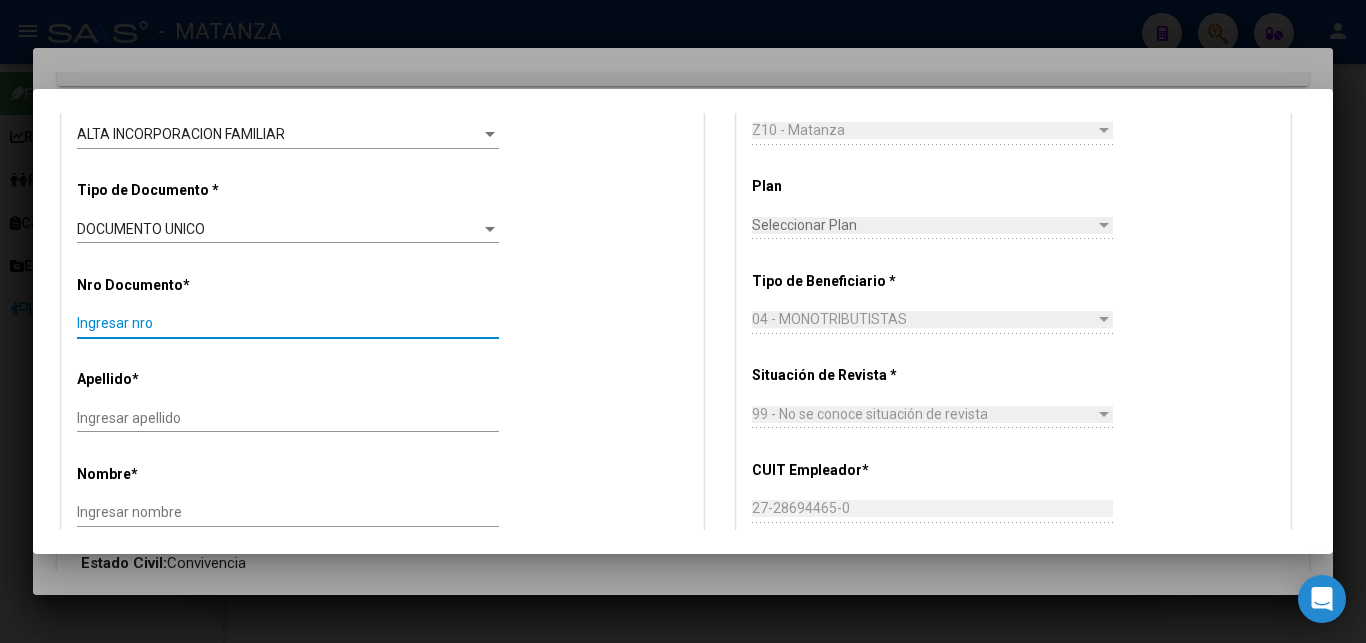 click on "Ingresar nro" at bounding box center (288, 323) 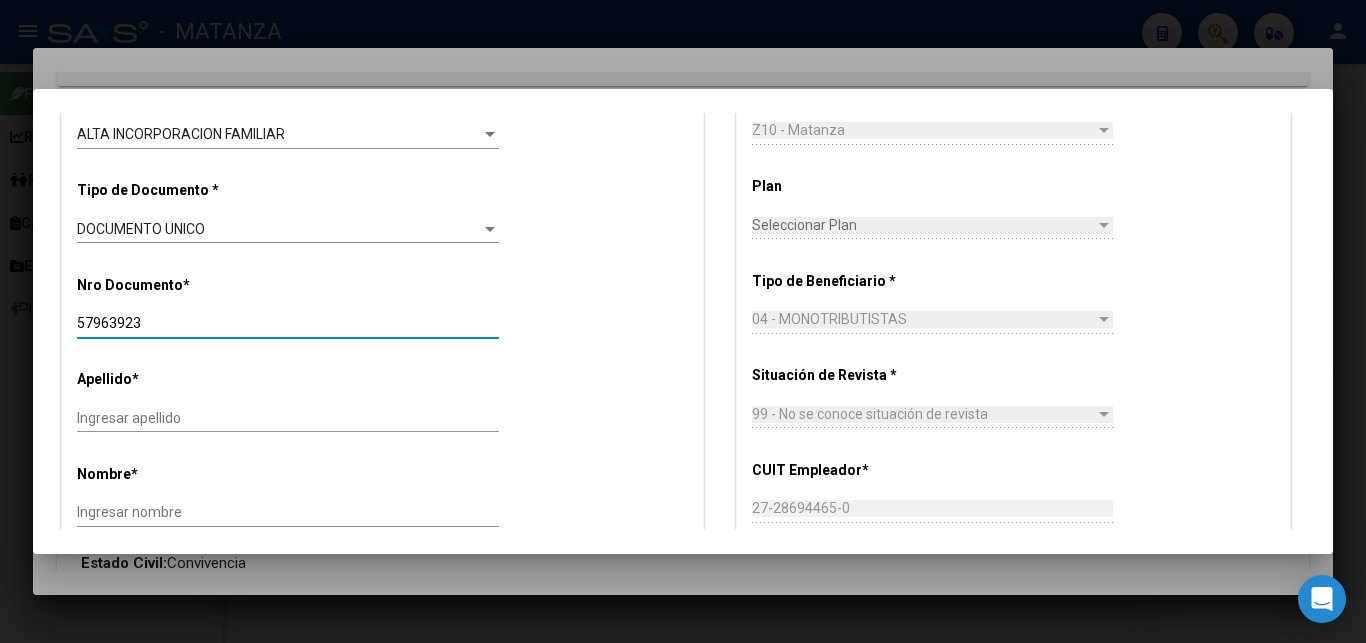 type on "57963923" 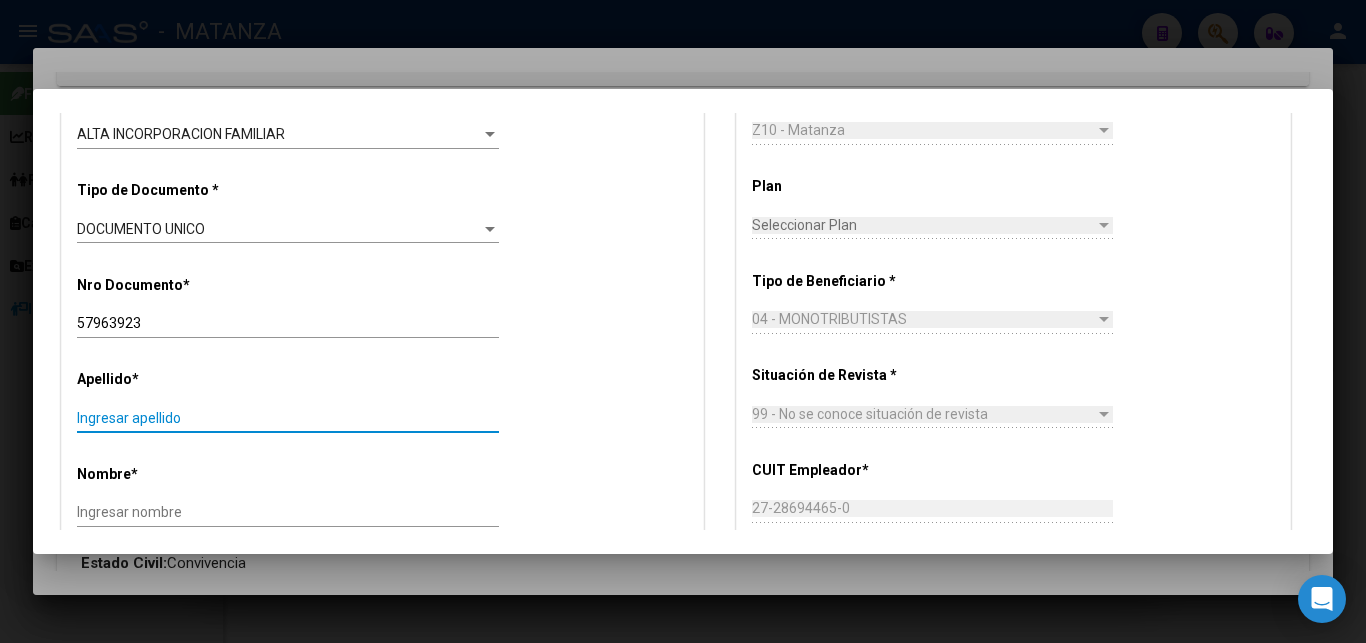 click on "Ingresar apellido" at bounding box center (288, 418) 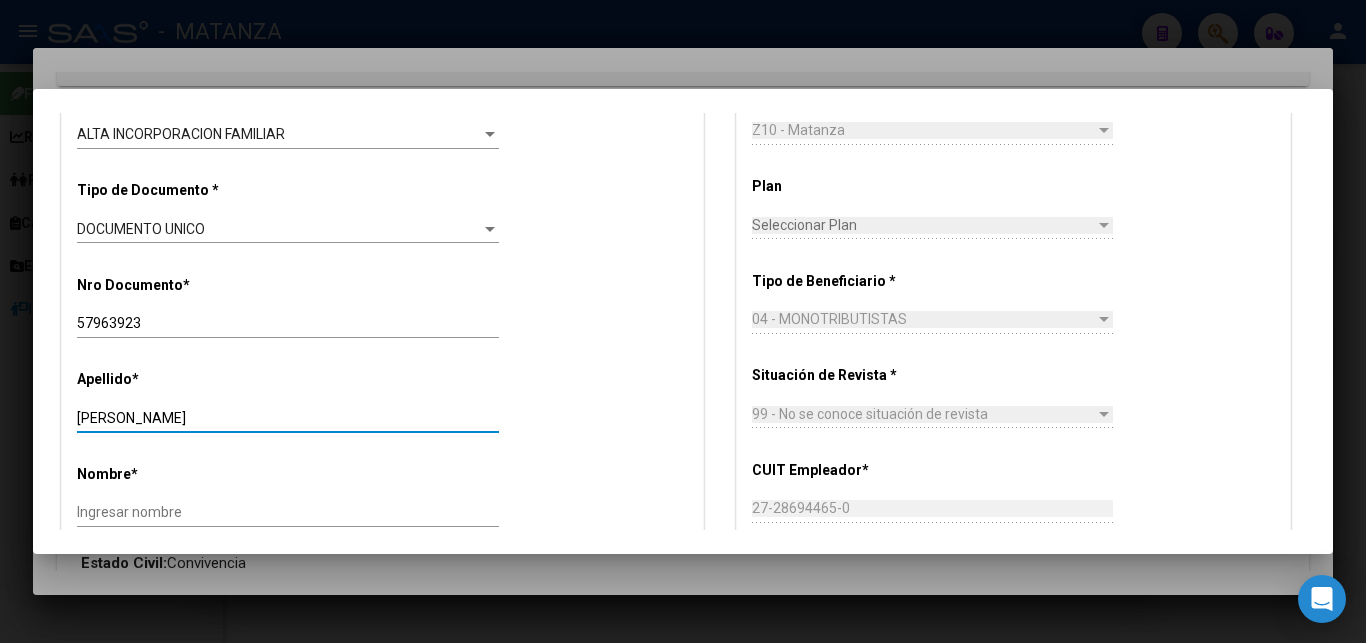 drag, startPoint x: 196, startPoint y: 409, endPoint x: 29, endPoint y: 397, distance: 167.43059 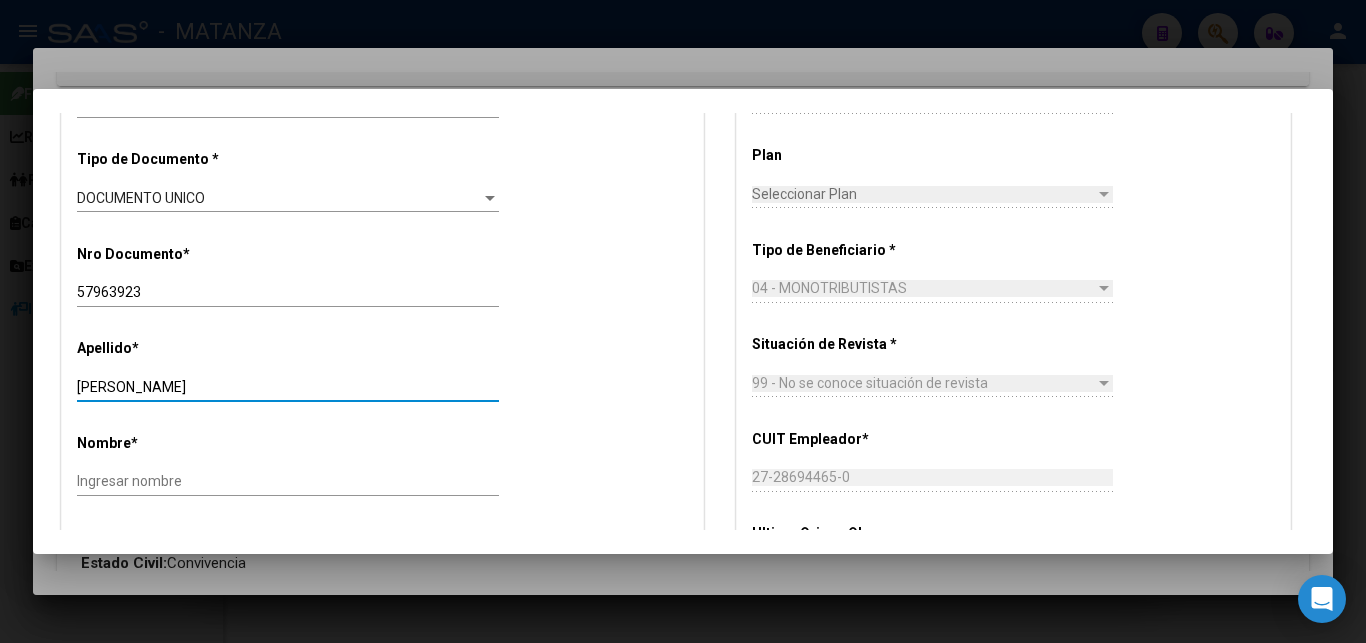 scroll, scrollTop: 816, scrollLeft: 0, axis: vertical 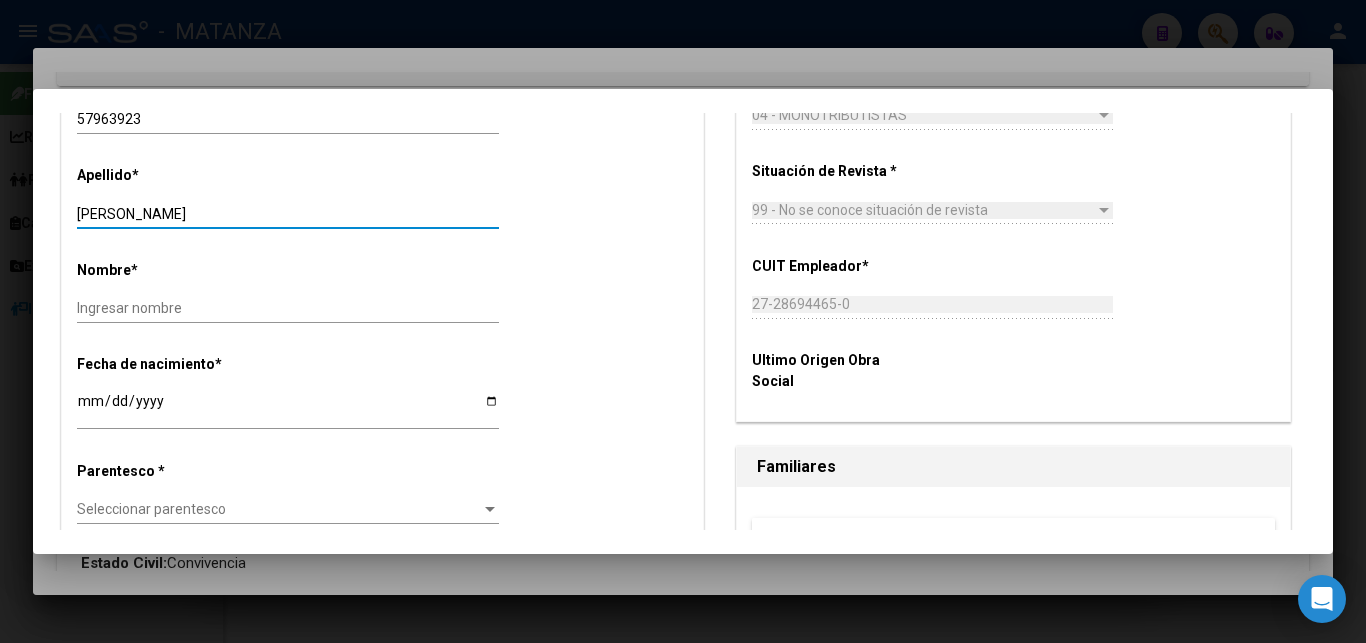 type on "[PERSON_NAME]" 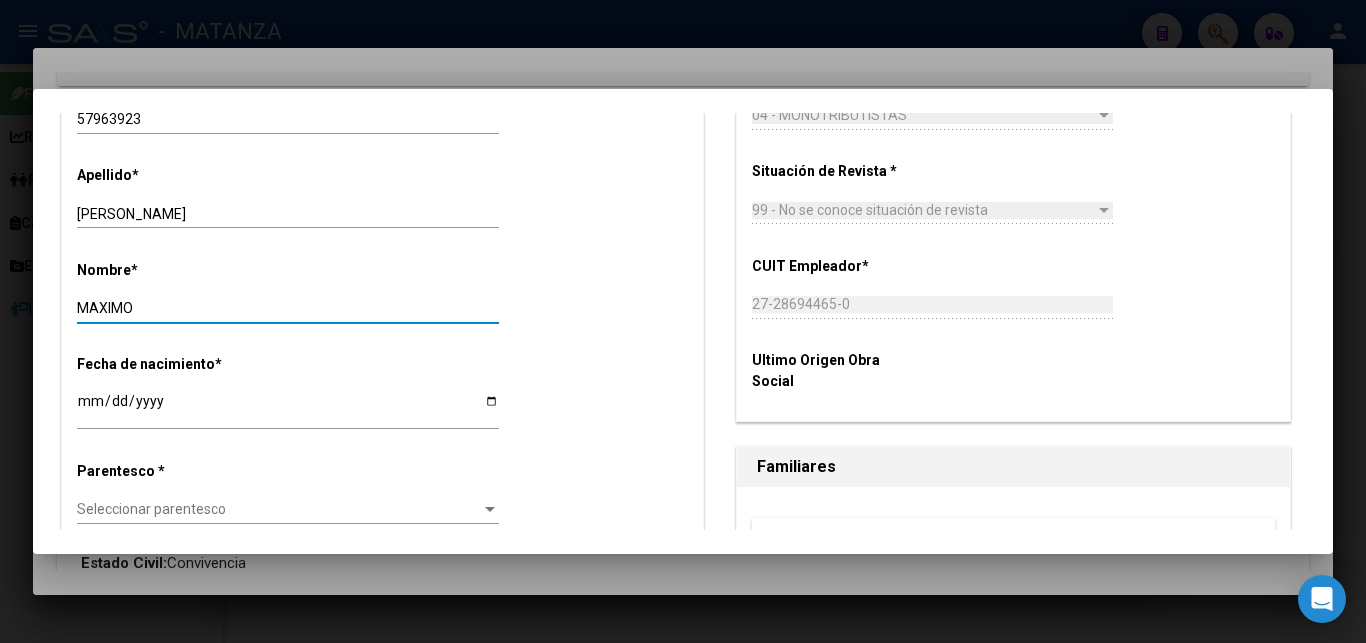 type on "MAXIMO" 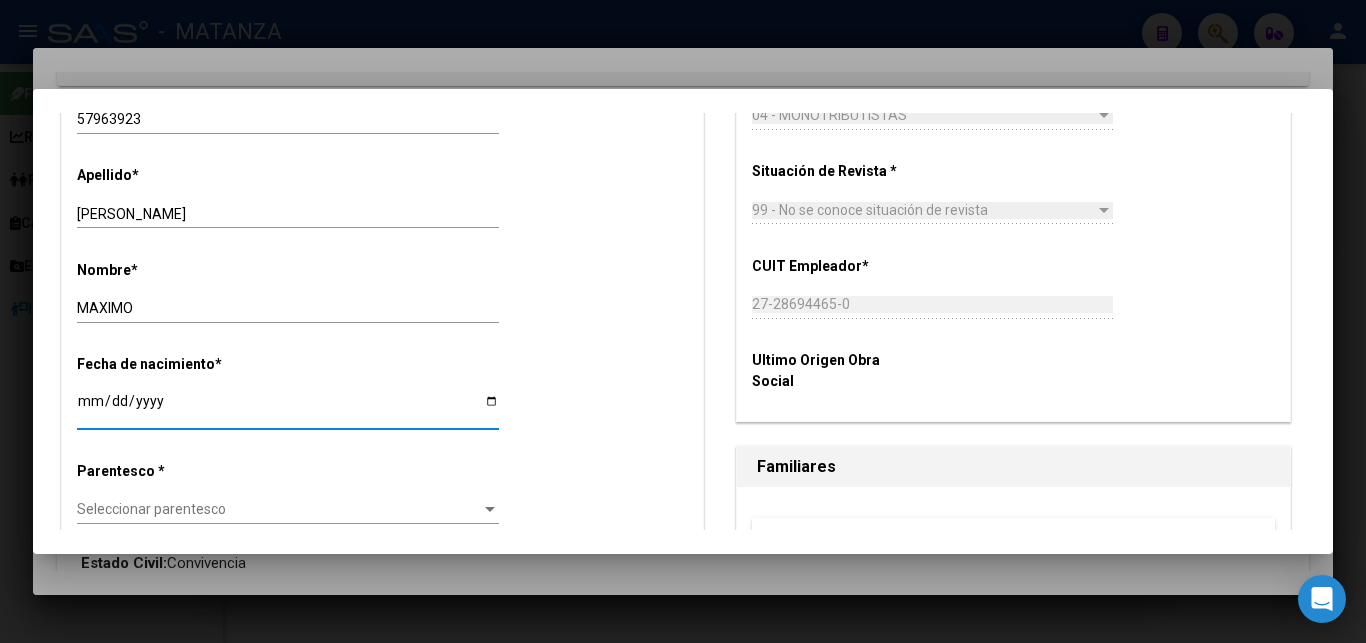 click on "Ingresar fecha" at bounding box center (288, 408) 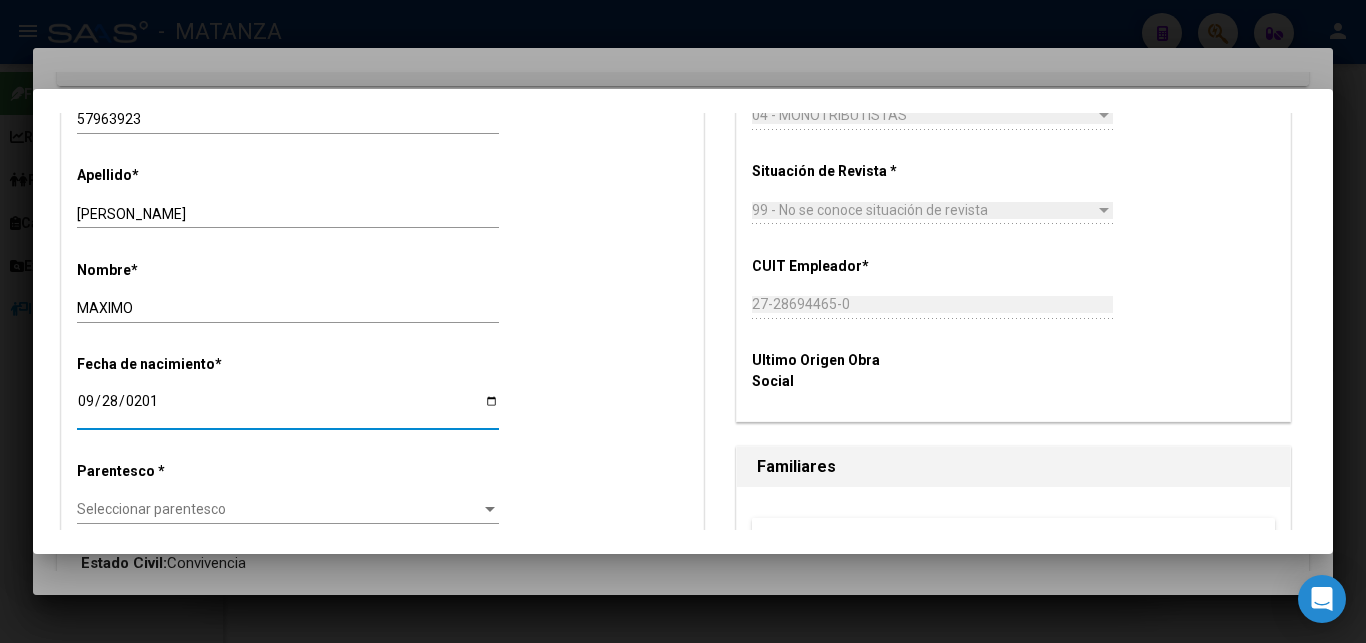type on "[DATE]" 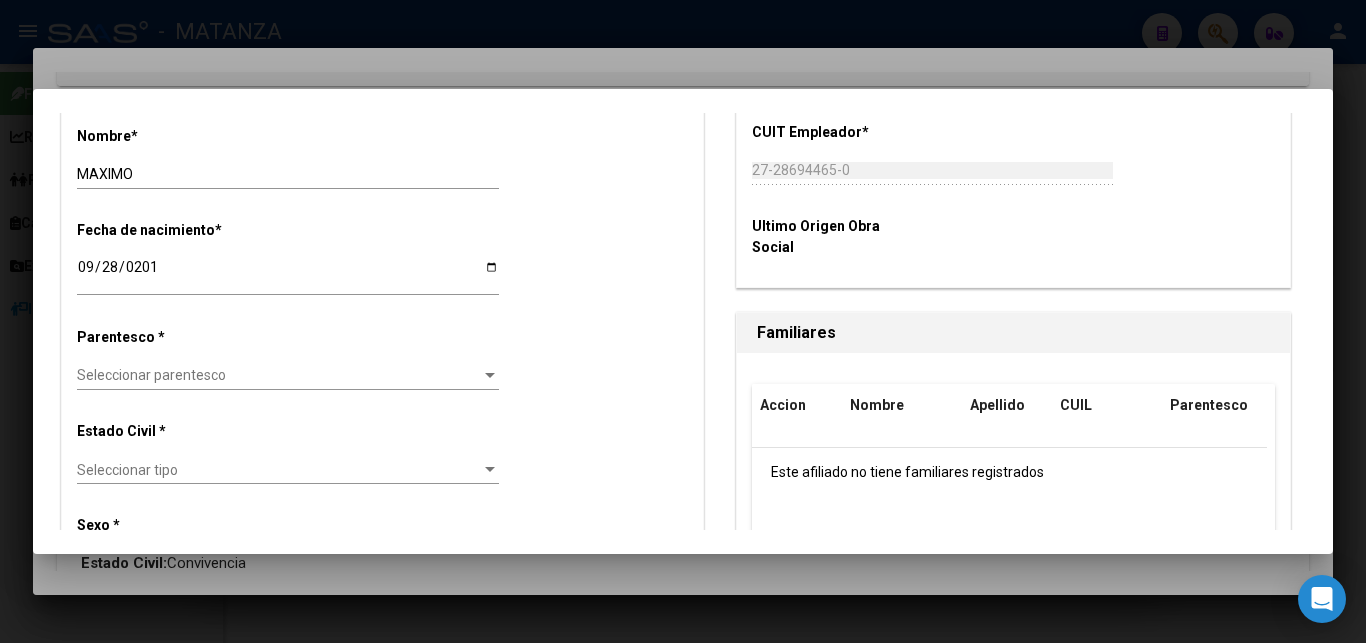scroll, scrollTop: 1122, scrollLeft: 0, axis: vertical 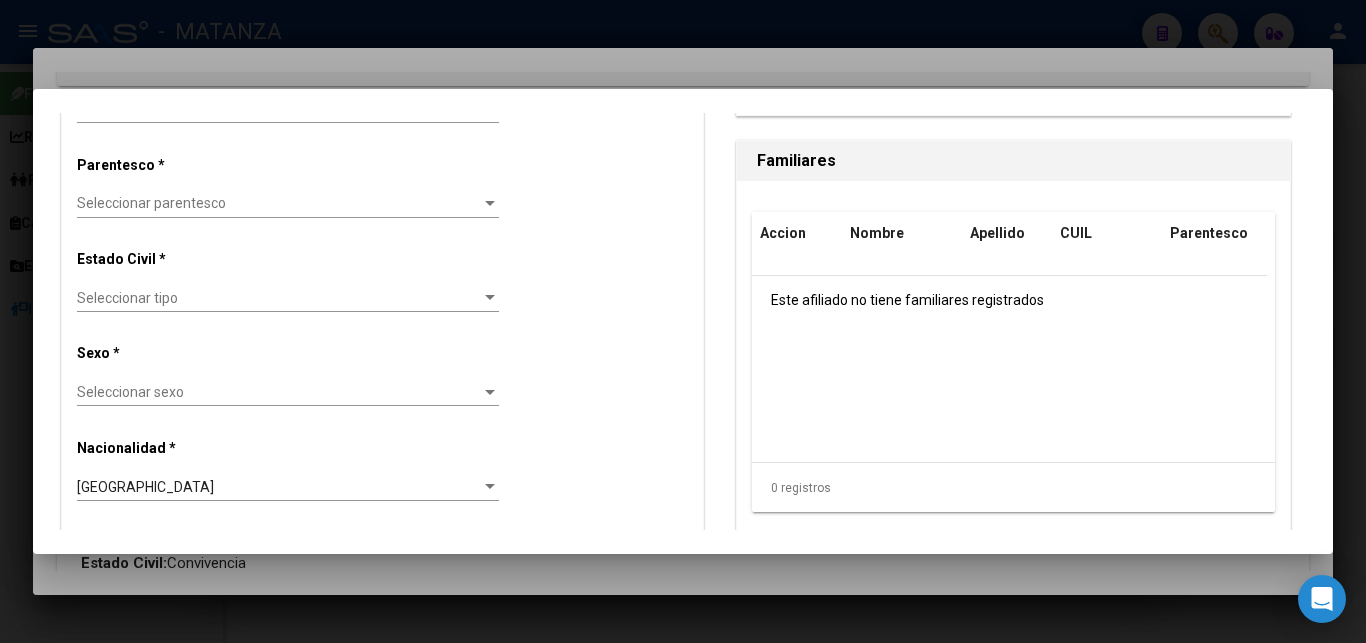 click on "Seleccionar parentesco" at bounding box center [279, 203] 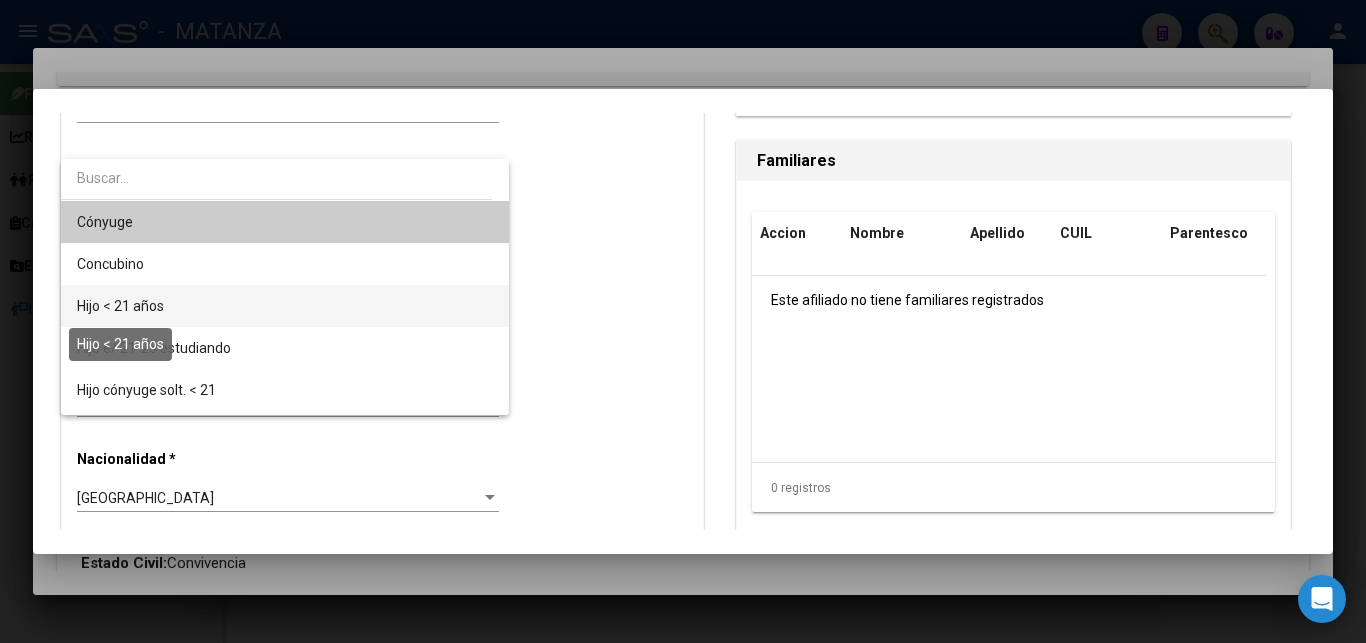 click on "Hijo < 21 años" at bounding box center [120, 306] 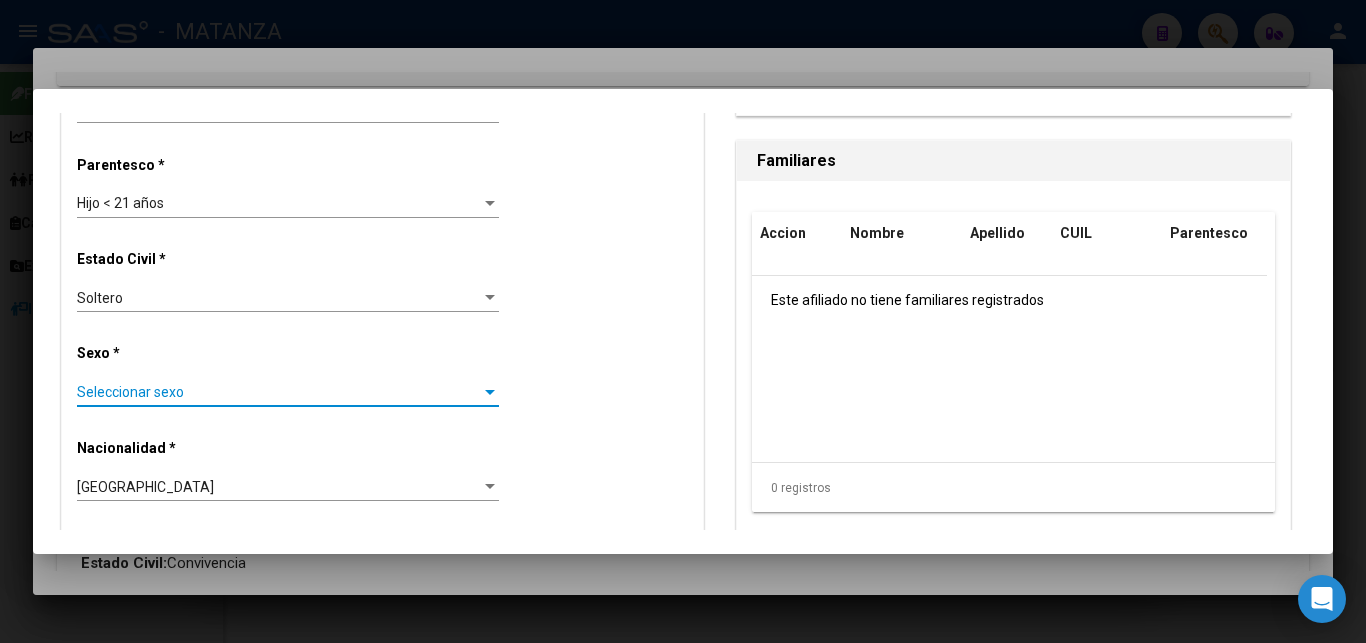 click on "Seleccionar sexo" at bounding box center [279, 392] 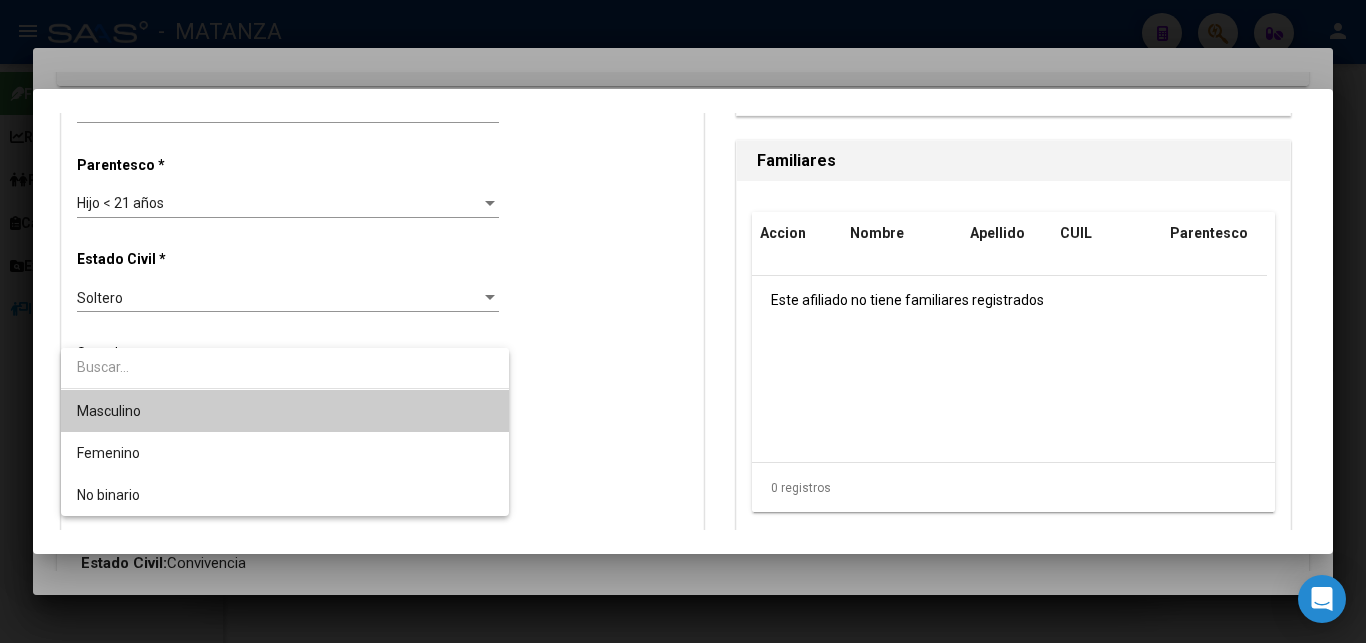 click on "Masculino" at bounding box center [285, 411] 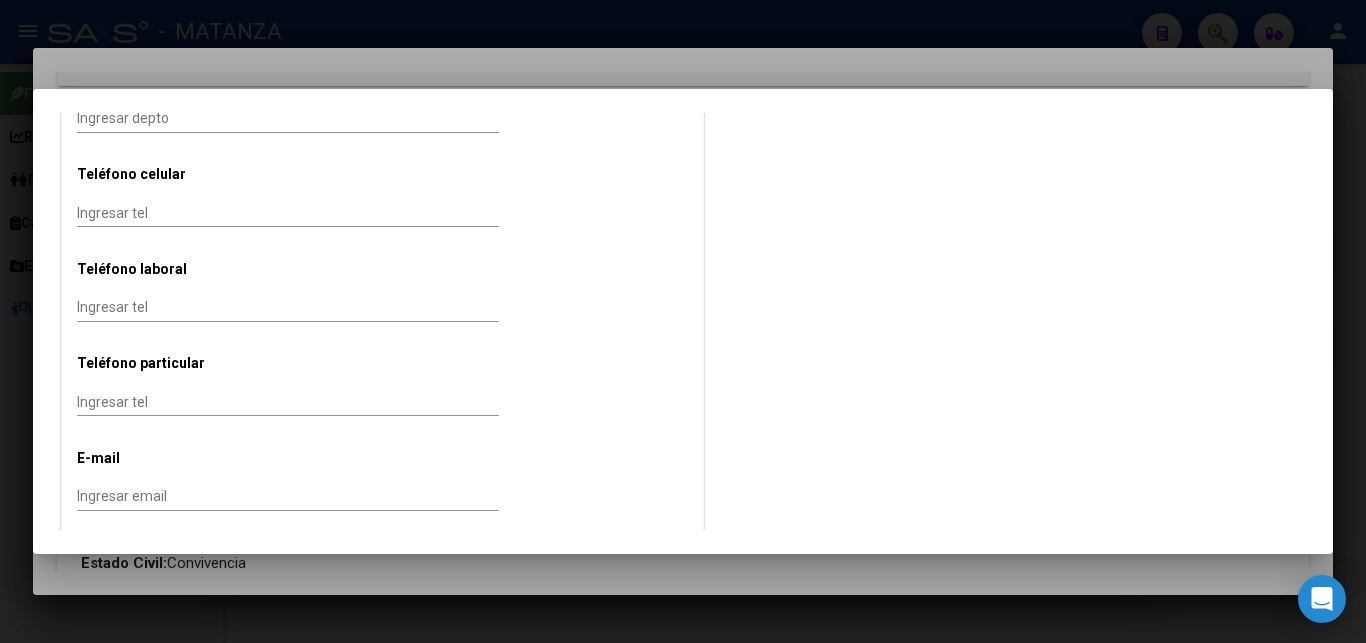 scroll, scrollTop: 2397, scrollLeft: 0, axis: vertical 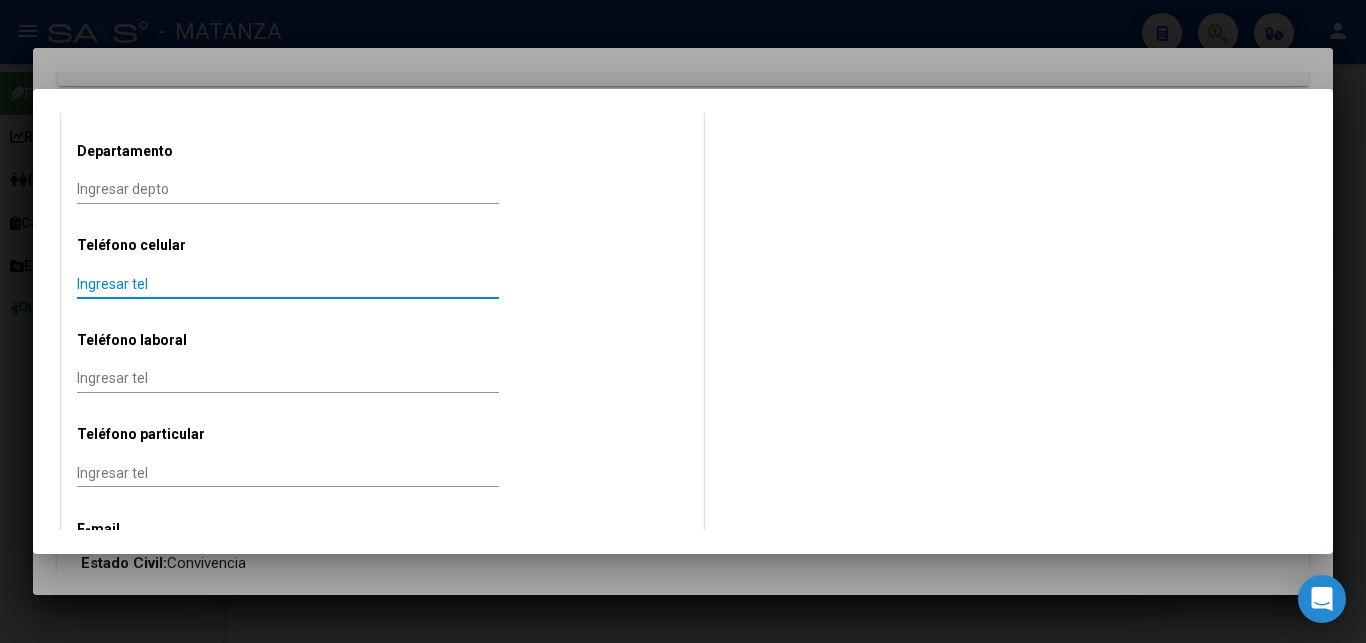 click on "Ingresar tel" at bounding box center (288, 284) 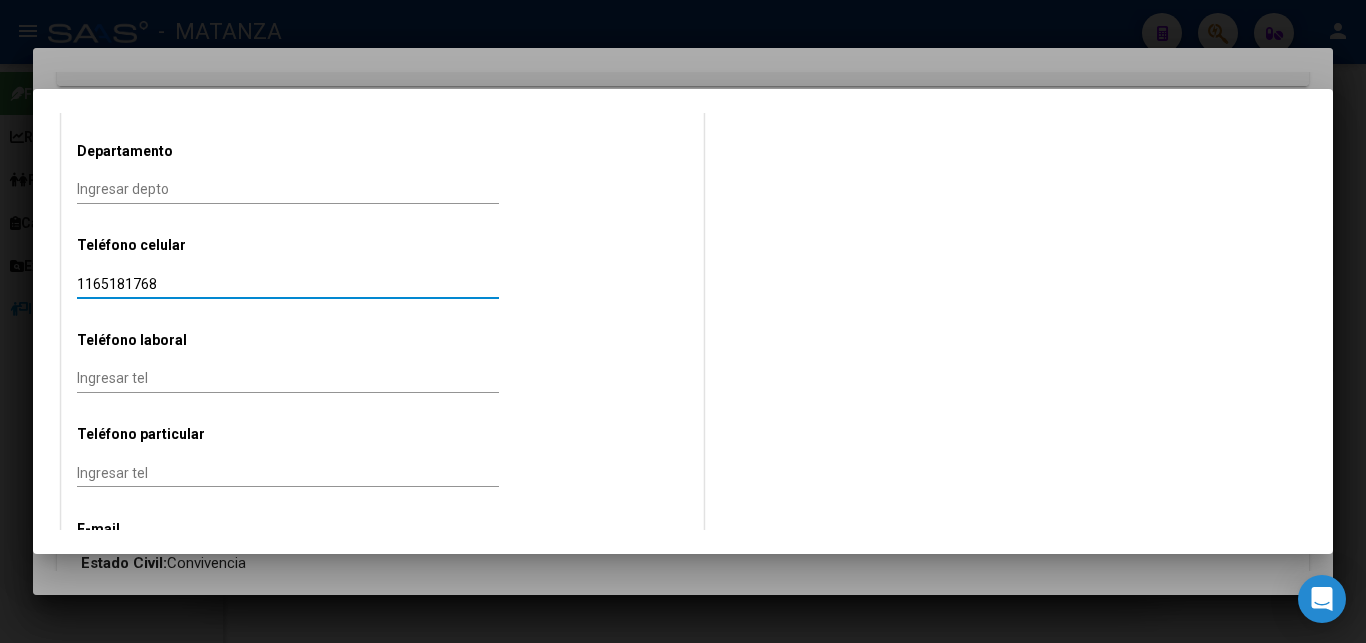 type on "1165181768" 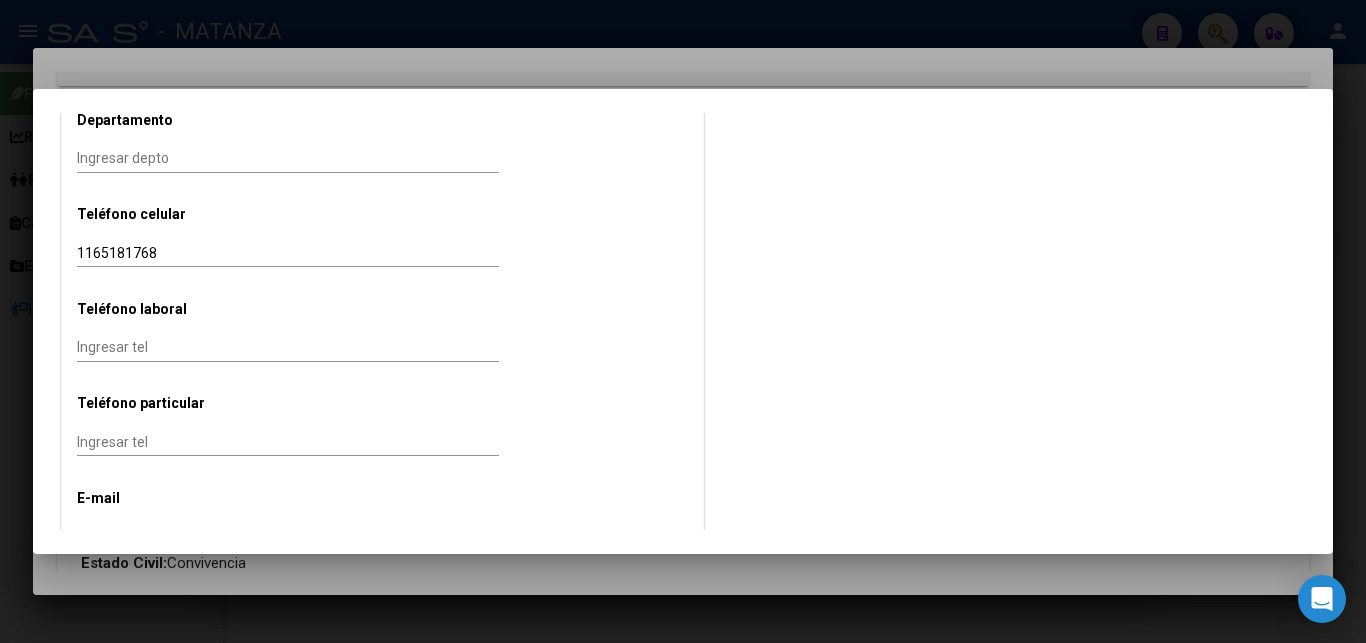 scroll, scrollTop: 2499, scrollLeft: 0, axis: vertical 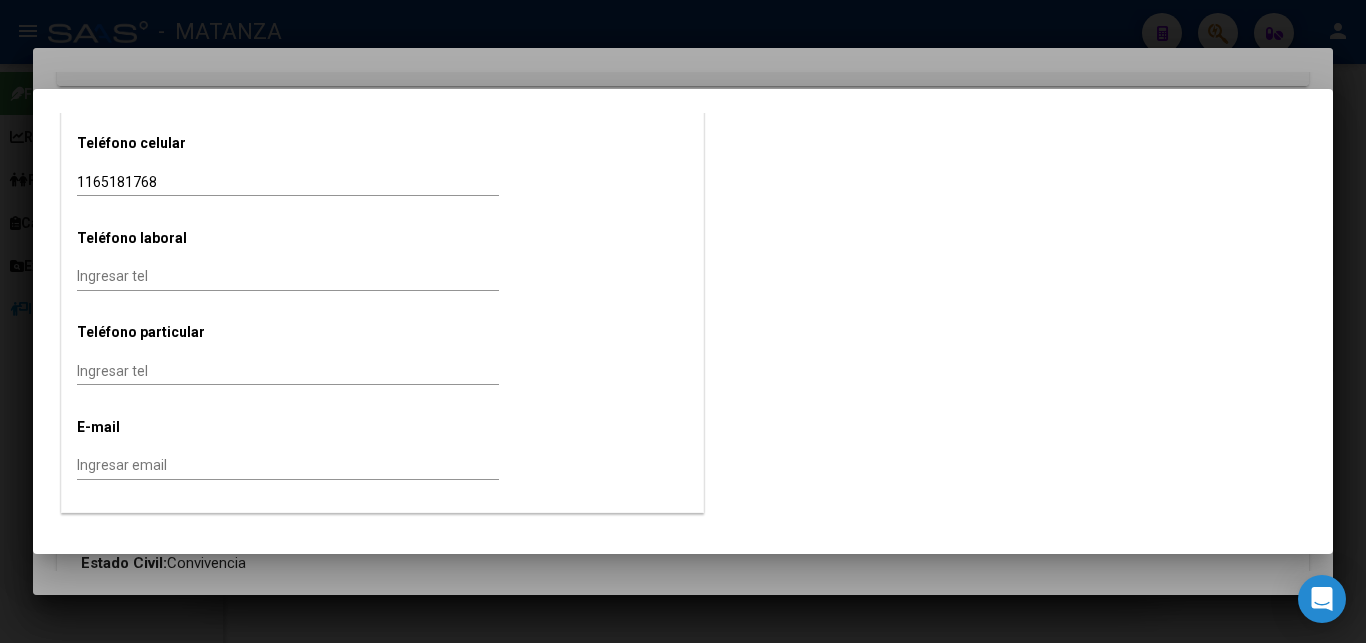 drag, startPoint x: 78, startPoint y: 419, endPoint x: 97, endPoint y: 425, distance: 19.924858 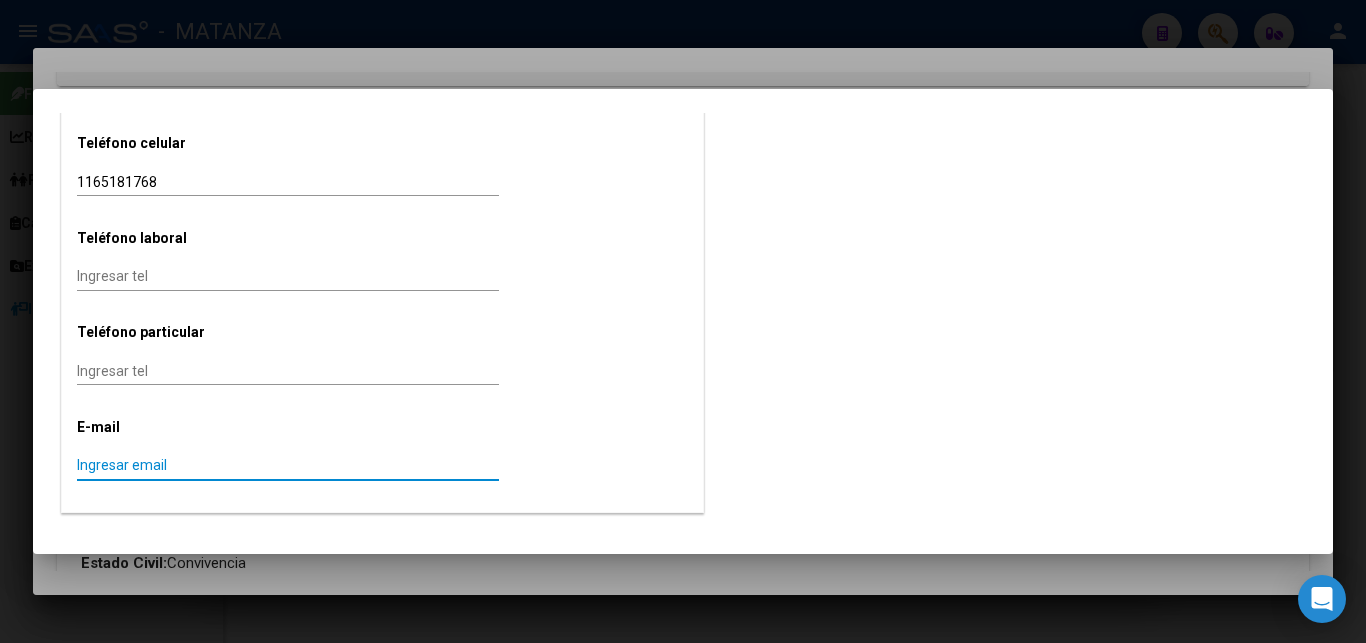 click on "Ingresar email" at bounding box center [288, 465] 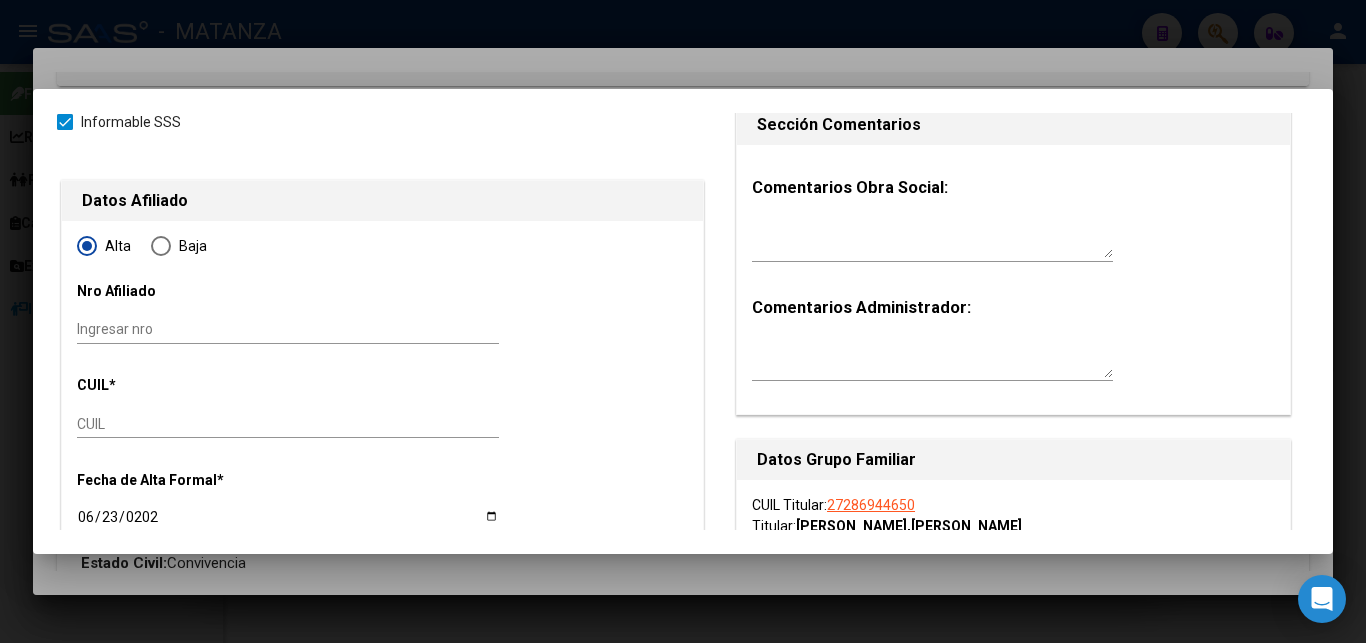 scroll, scrollTop: 0, scrollLeft: 0, axis: both 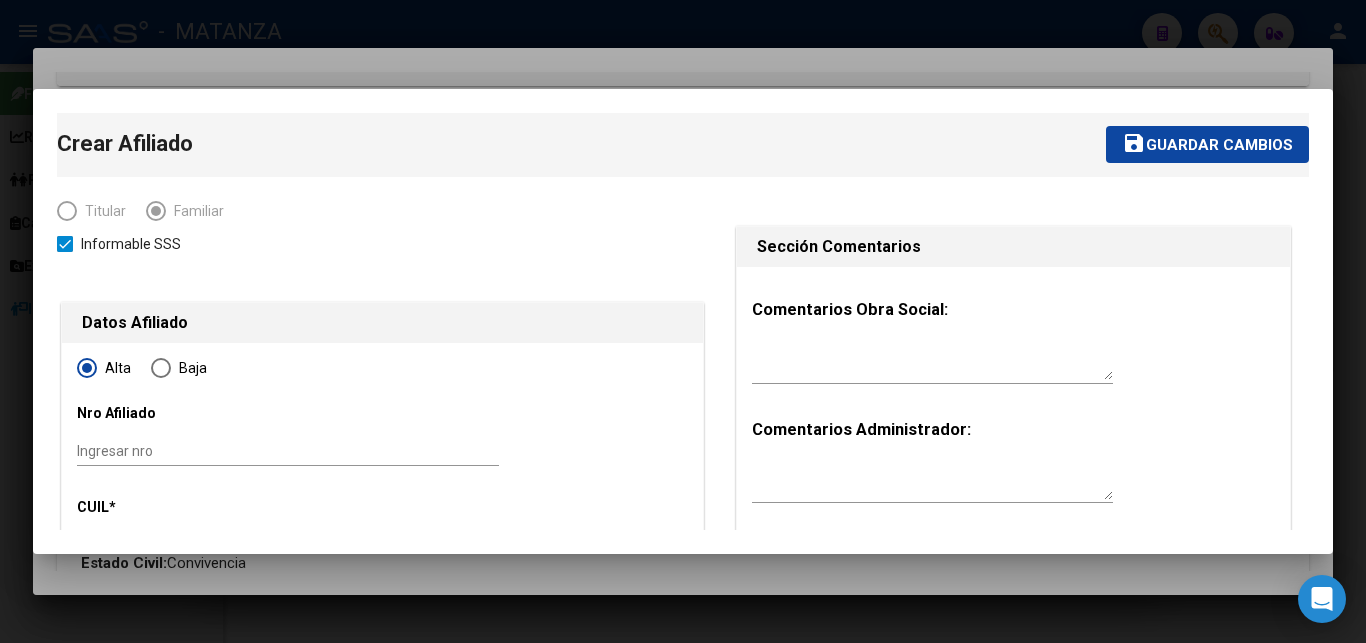 type on "[EMAIL_ADDRESS][DOMAIN_NAME]" 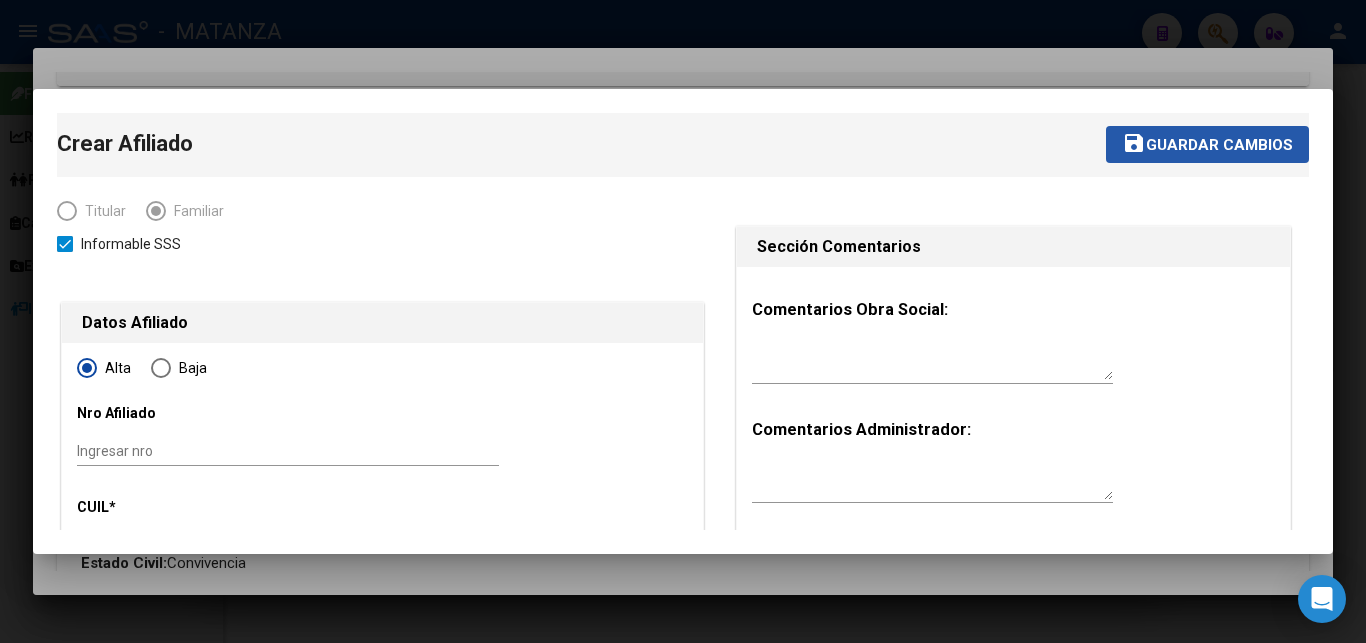 click on "Guardar cambios" at bounding box center [1219, 145] 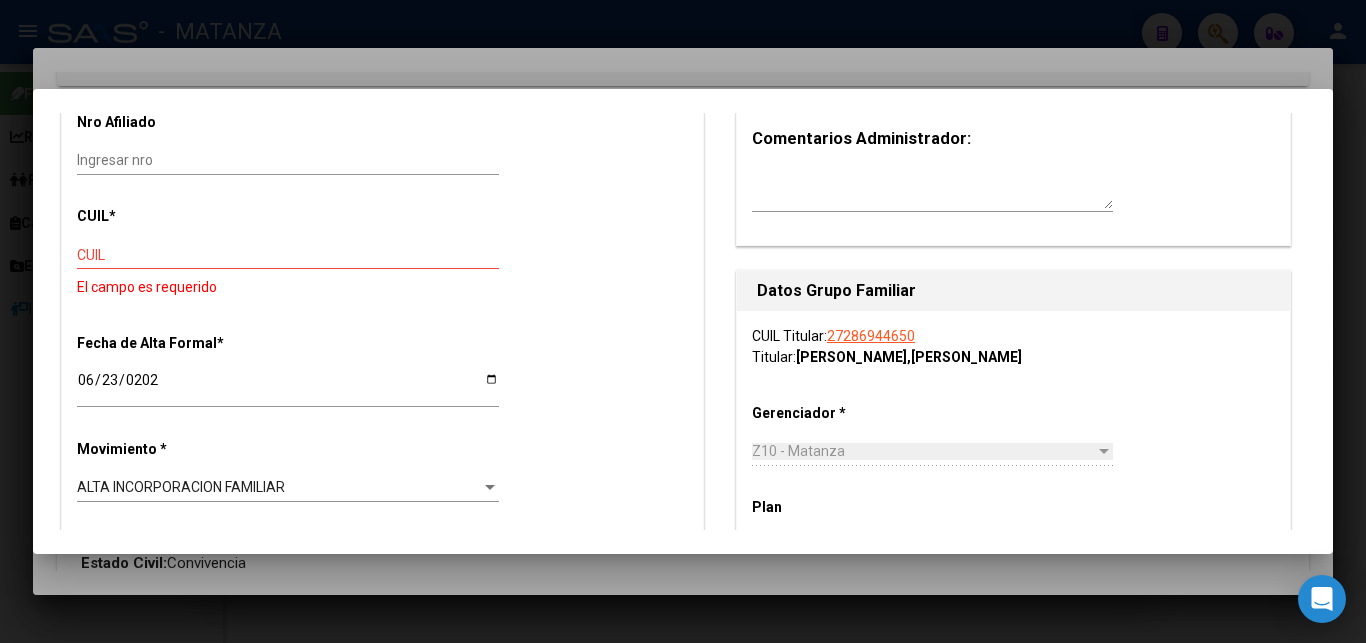 scroll, scrollTop: 306, scrollLeft: 0, axis: vertical 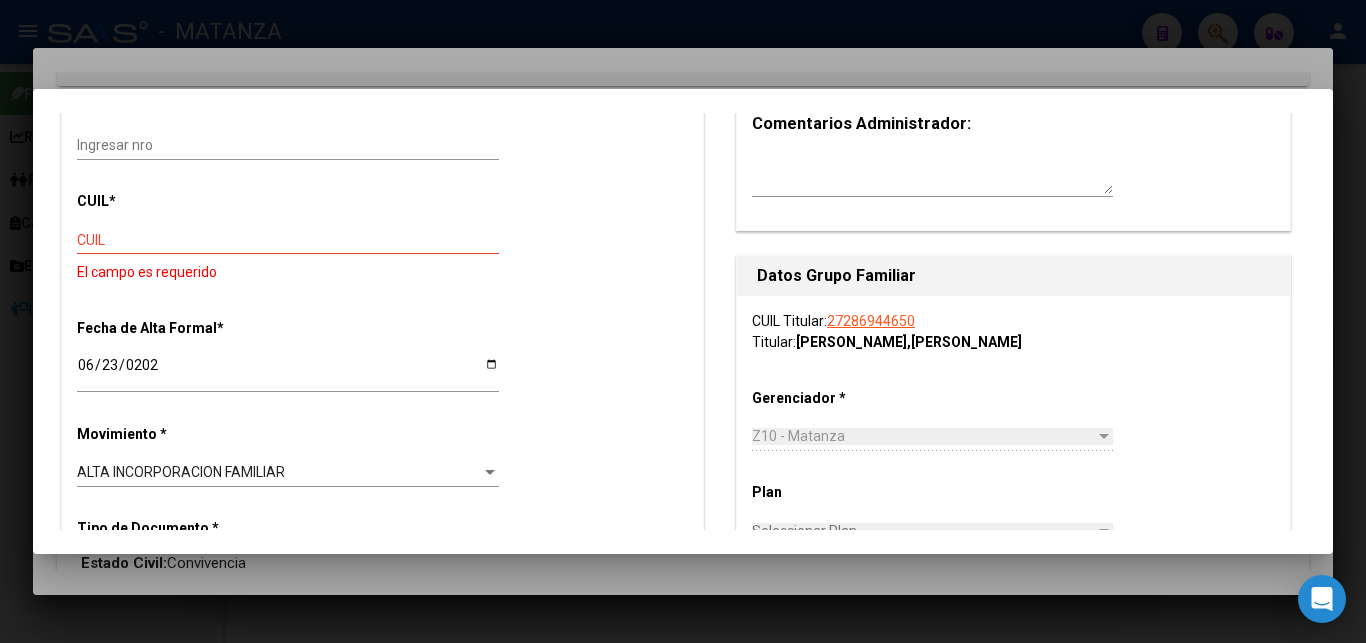 click on "CUIL" at bounding box center [288, 240] 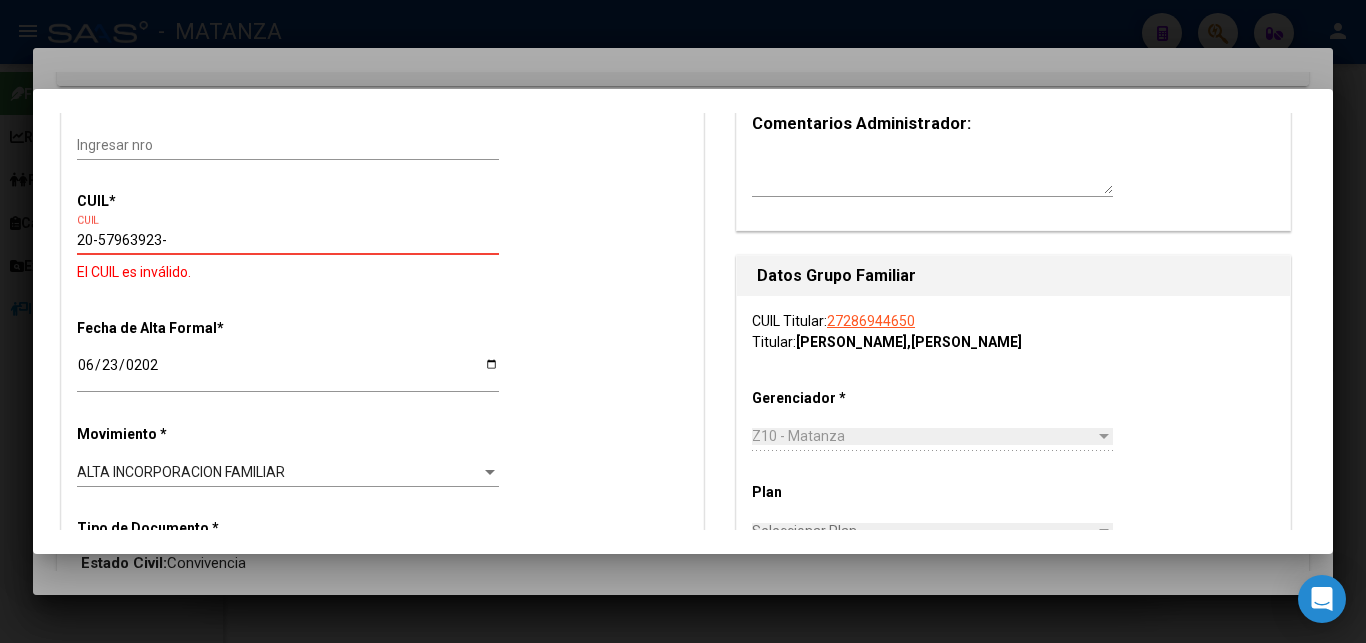 type on "20-57963923-8" 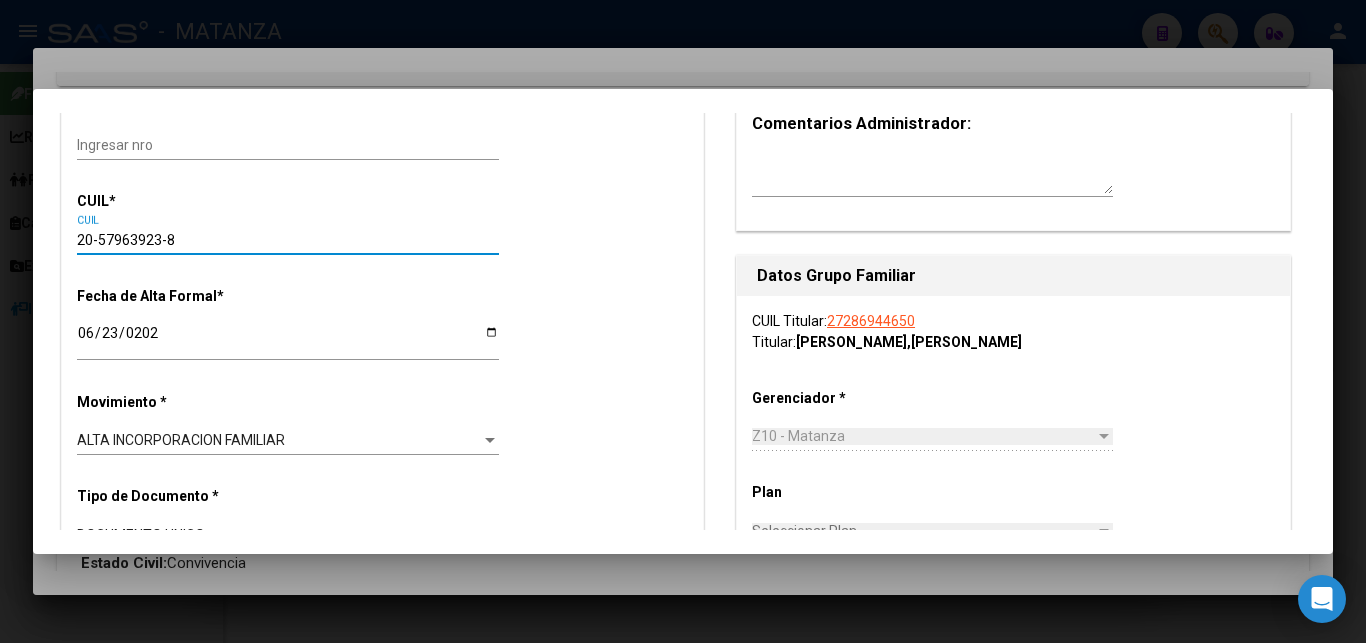 type on "[PERSON_NAME]" 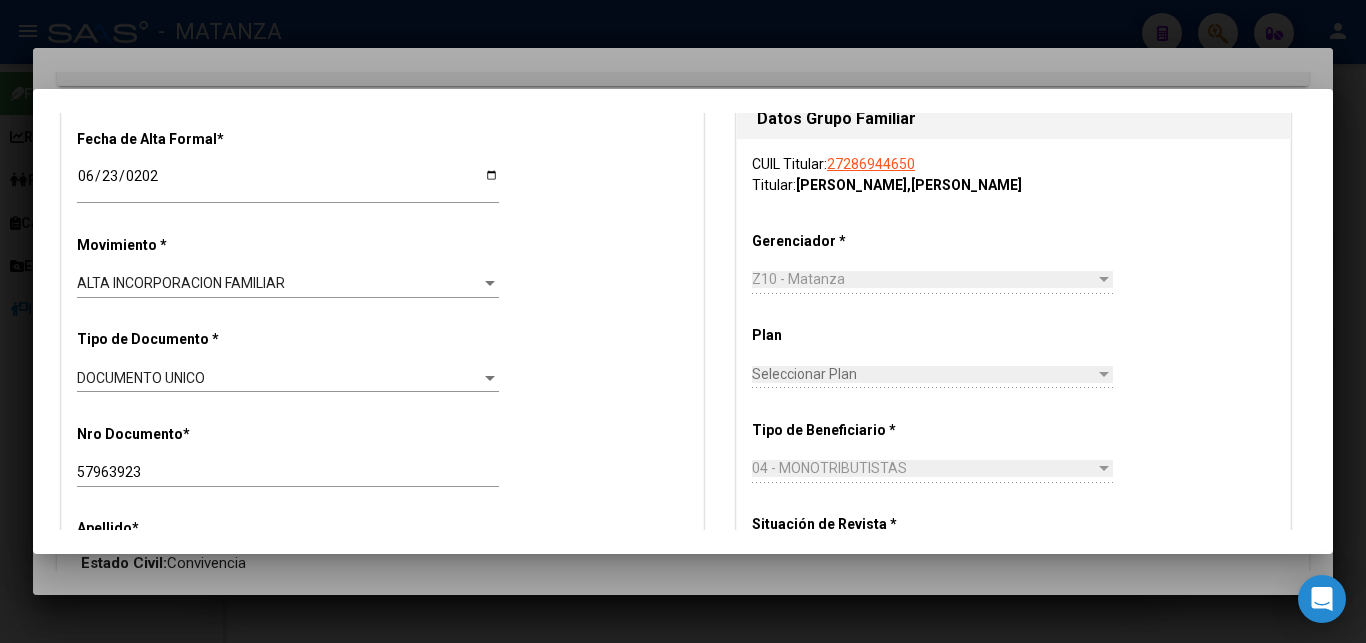 scroll, scrollTop: 0, scrollLeft: 0, axis: both 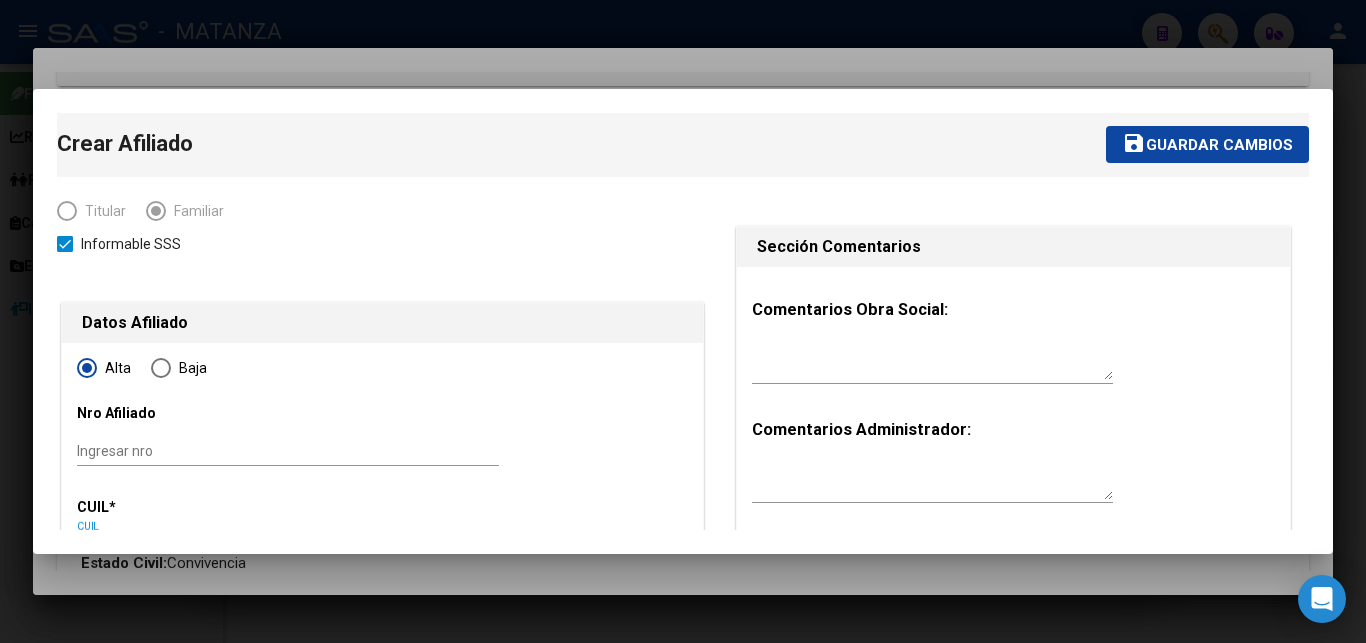 type on "20-57963923-8" 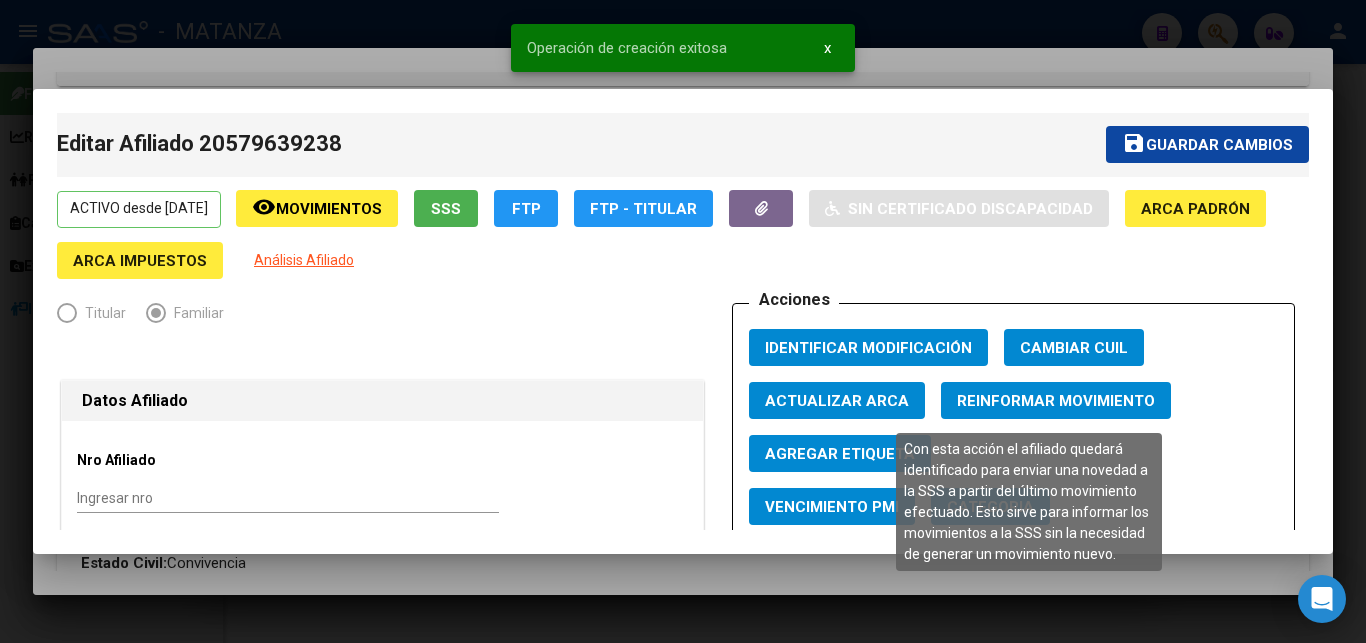 click on "Reinformar Movimiento" 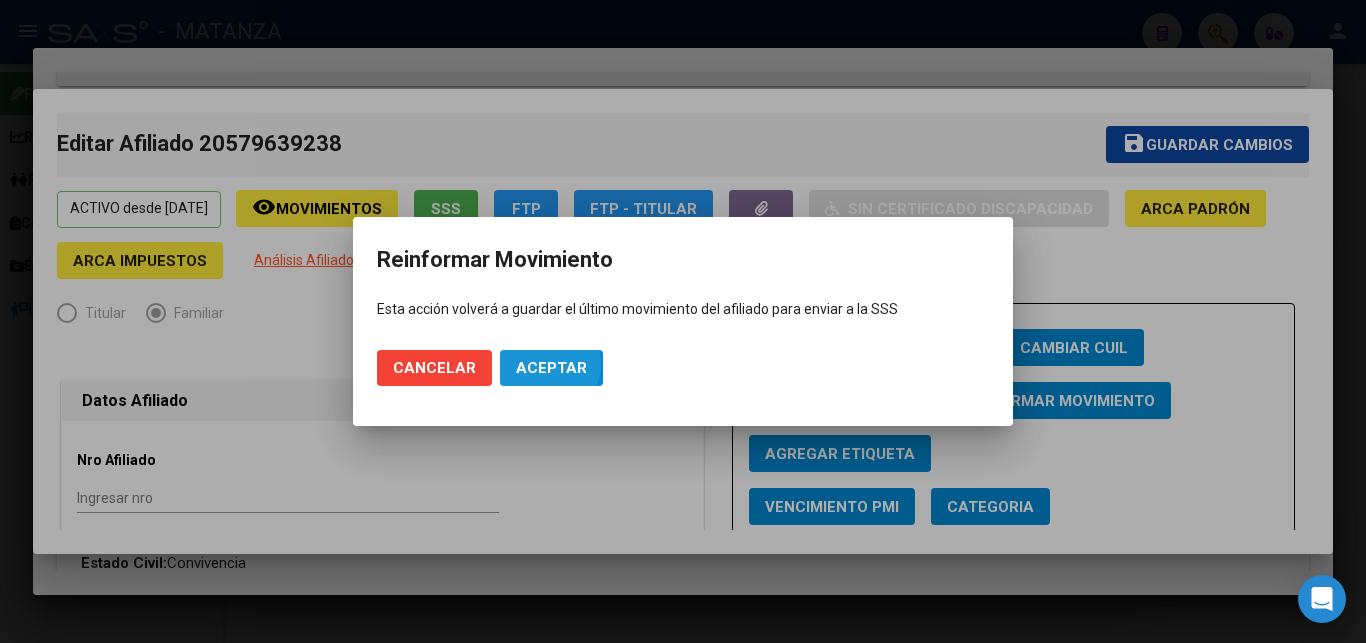 click on "Aceptar" at bounding box center (551, 368) 